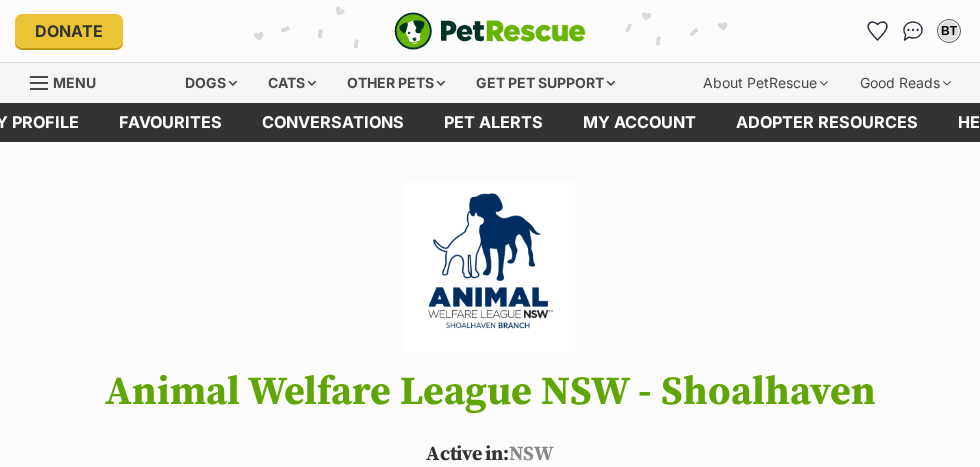 scroll, scrollTop: 0, scrollLeft: 0, axis: both 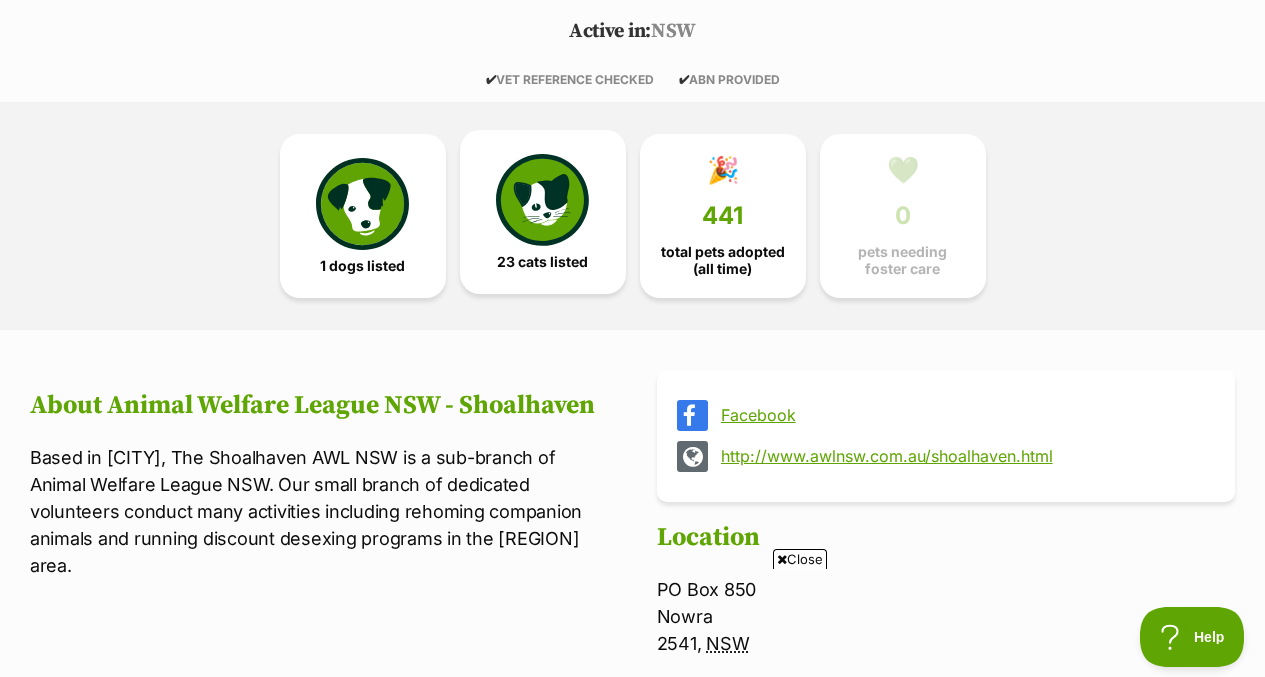 click at bounding box center [542, 200] 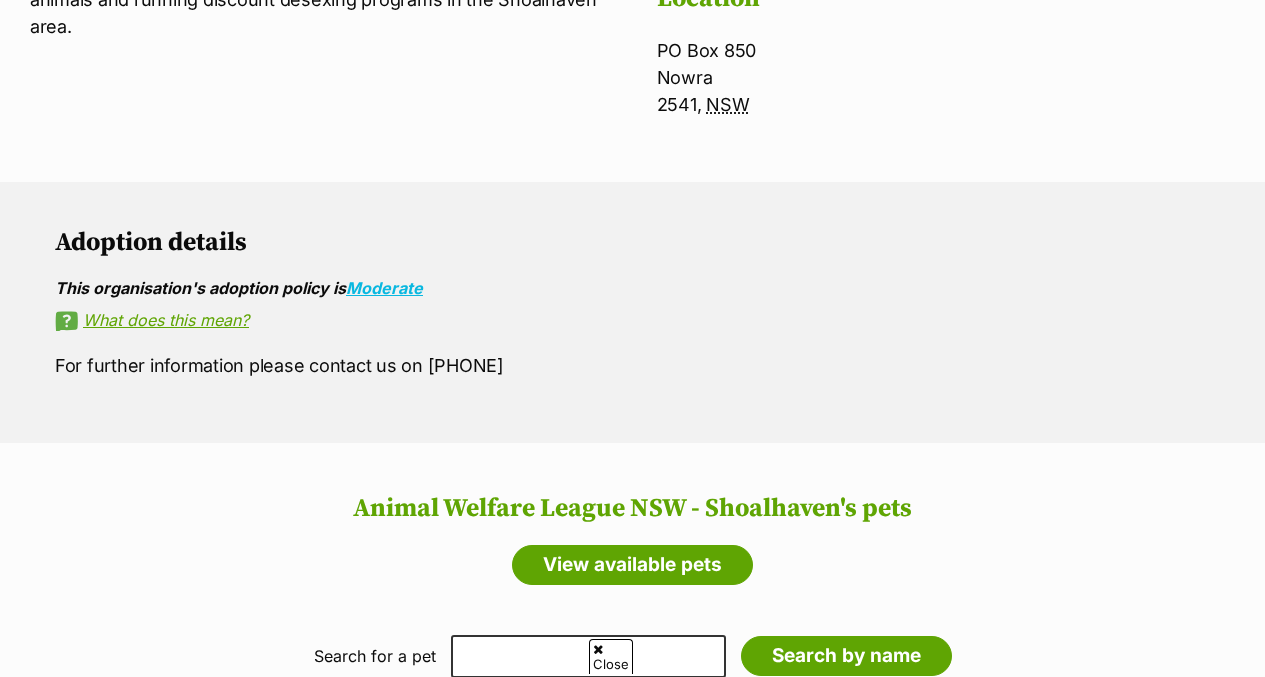 scroll, scrollTop: 1286, scrollLeft: 0, axis: vertical 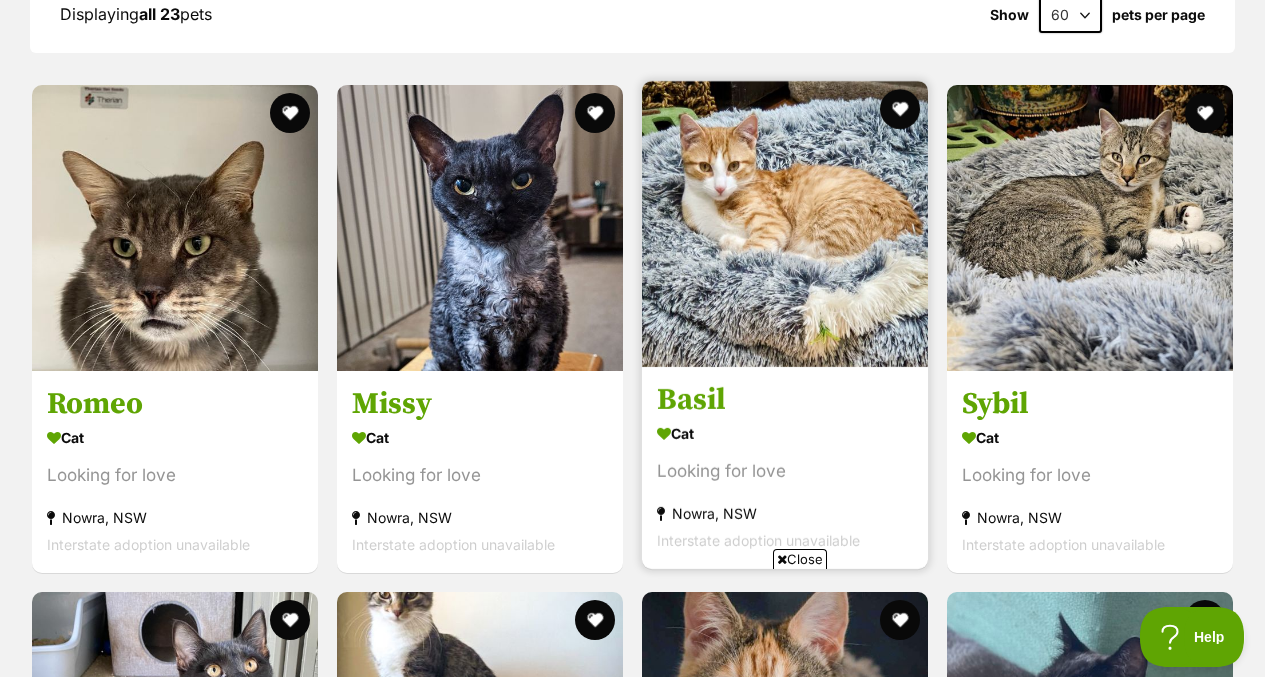 click on "Cat" at bounding box center [785, 433] 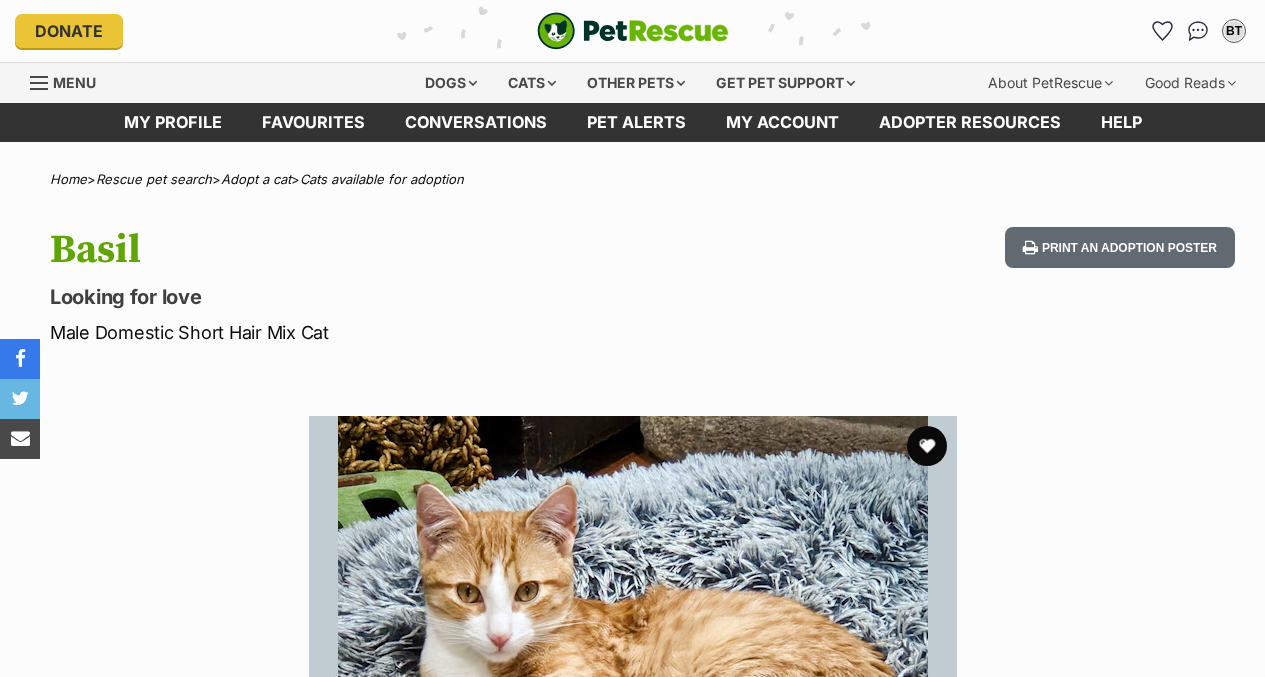 scroll, scrollTop: 0, scrollLeft: 0, axis: both 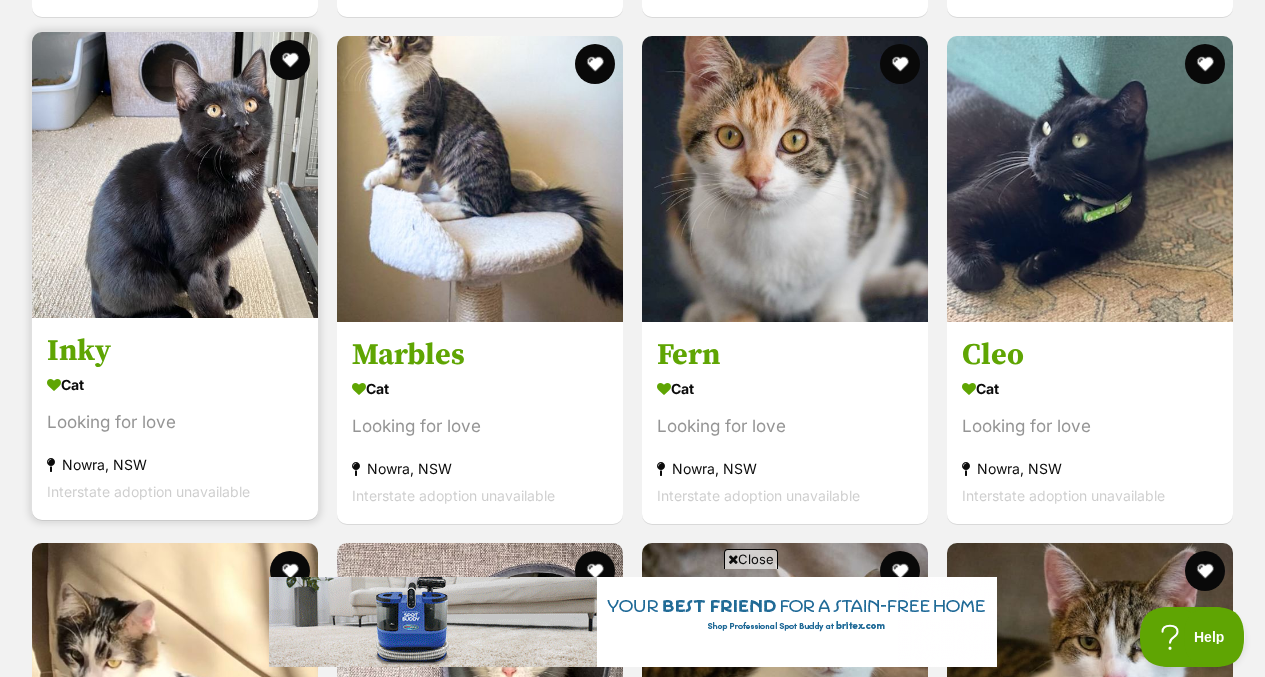 click on "Inky" at bounding box center (175, 351) 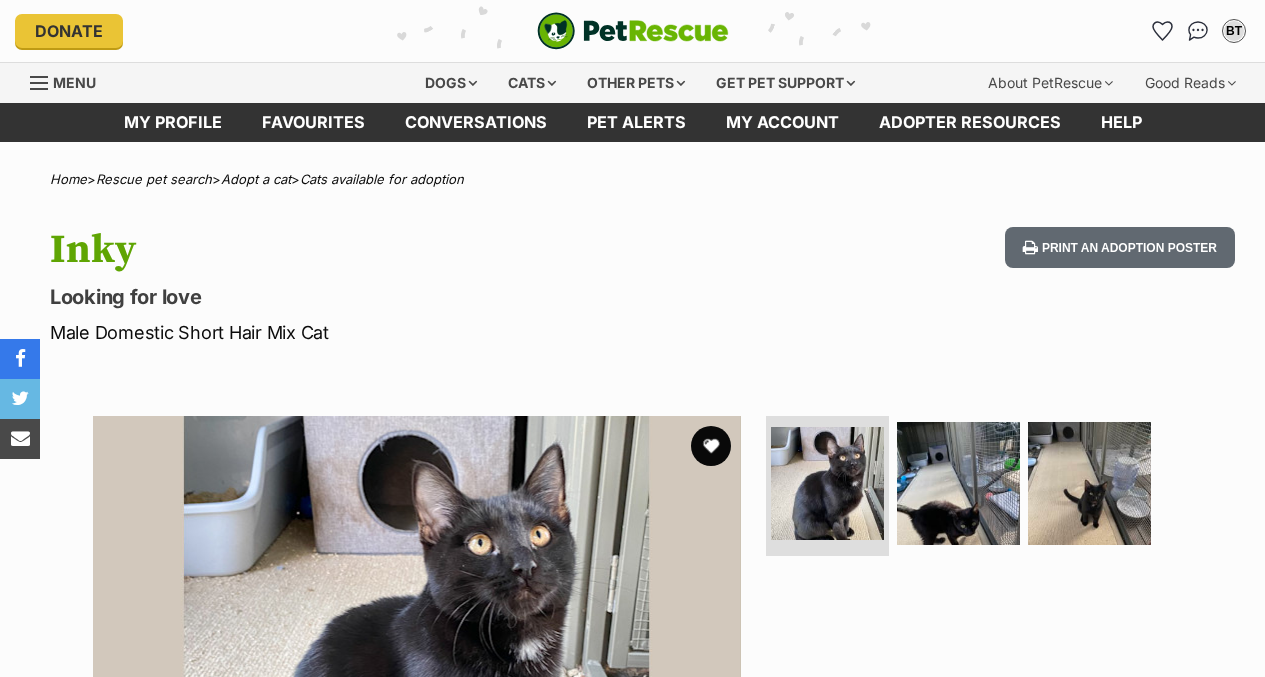 scroll, scrollTop: 0, scrollLeft: 0, axis: both 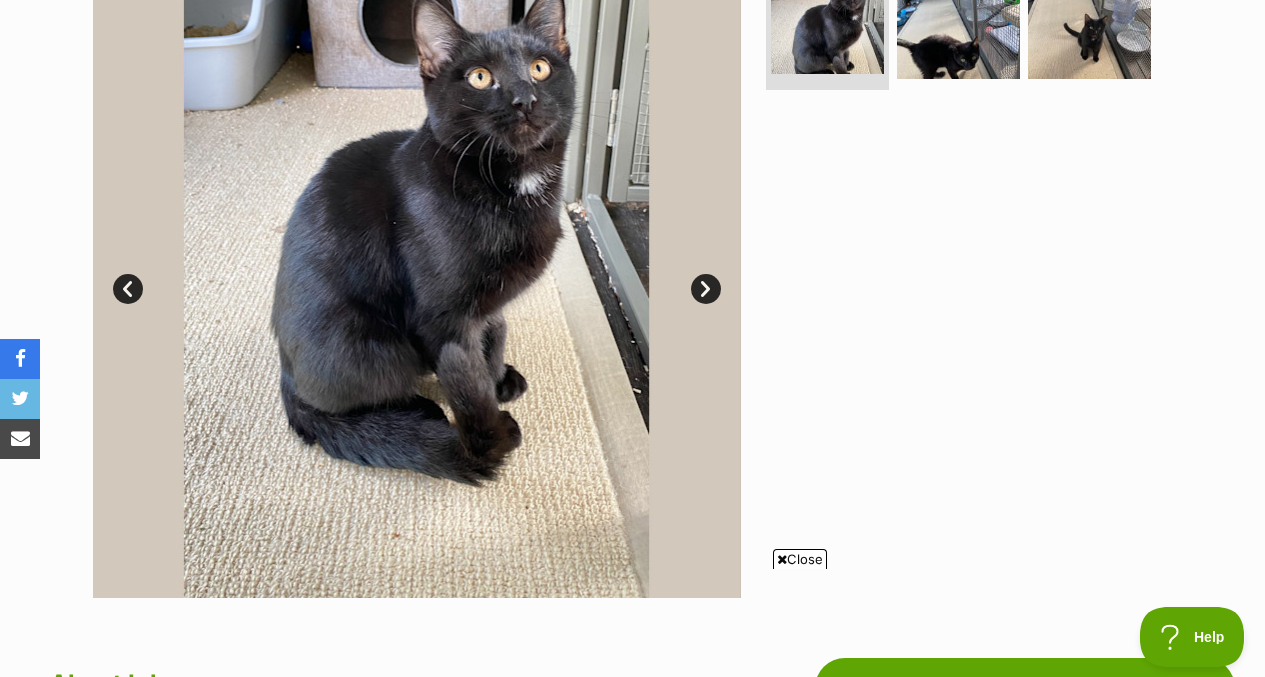 click on "Next" at bounding box center (706, 289) 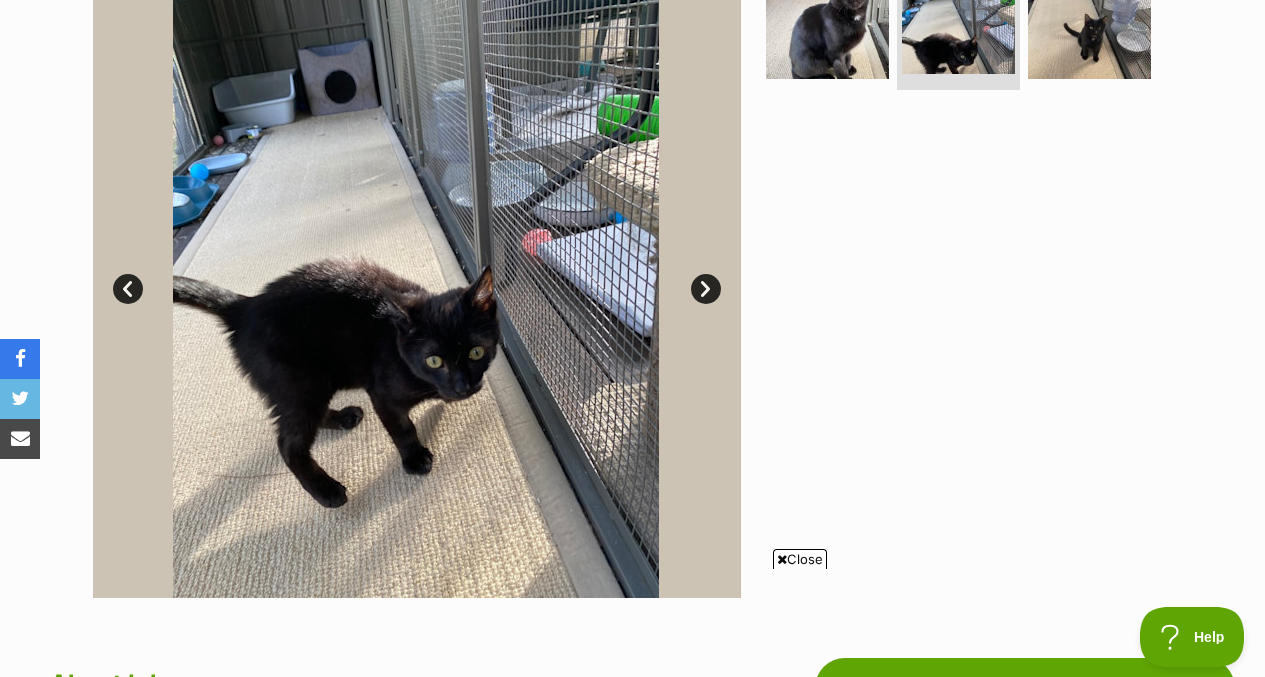 click on "Next" at bounding box center (706, 289) 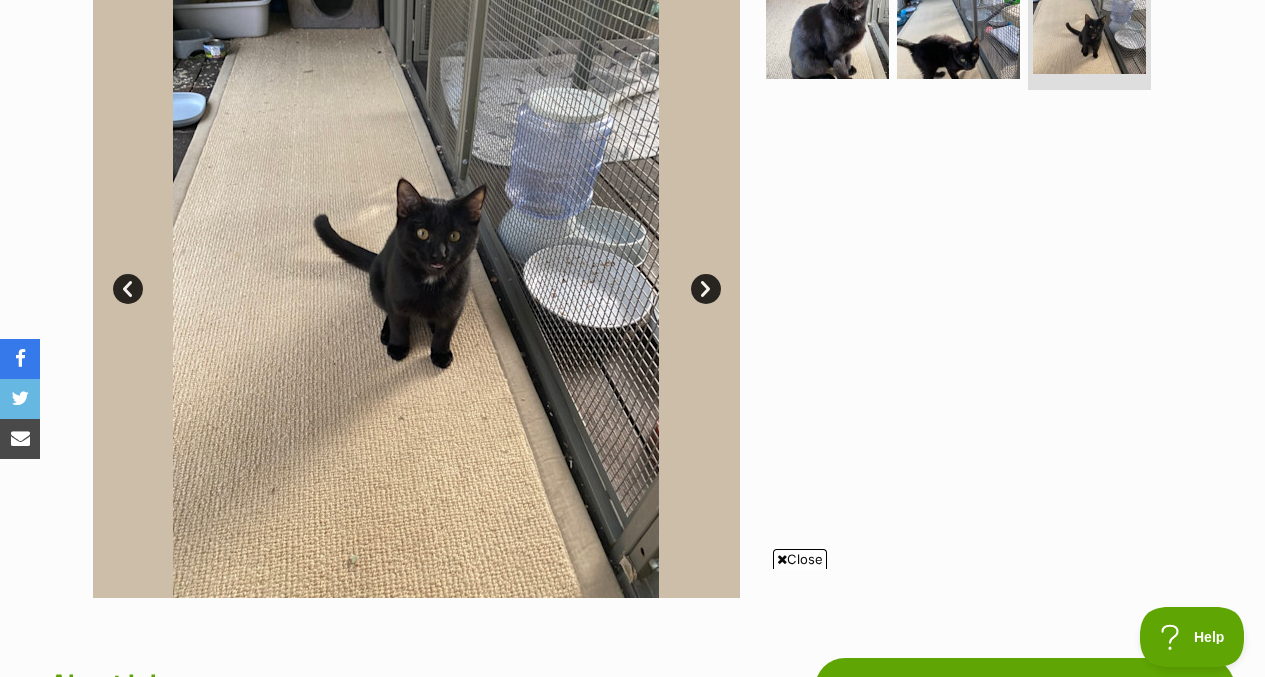 click on "Next" at bounding box center [706, 289] 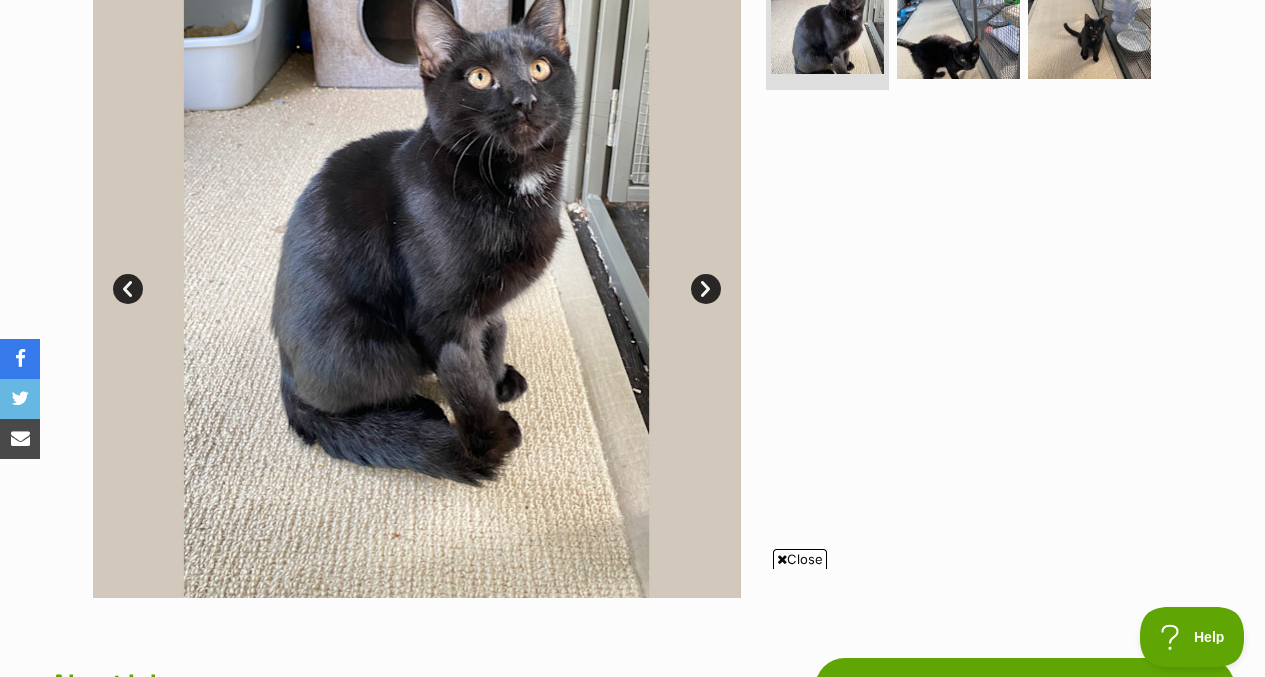 click on "Next" at bounding box center (706, 289) 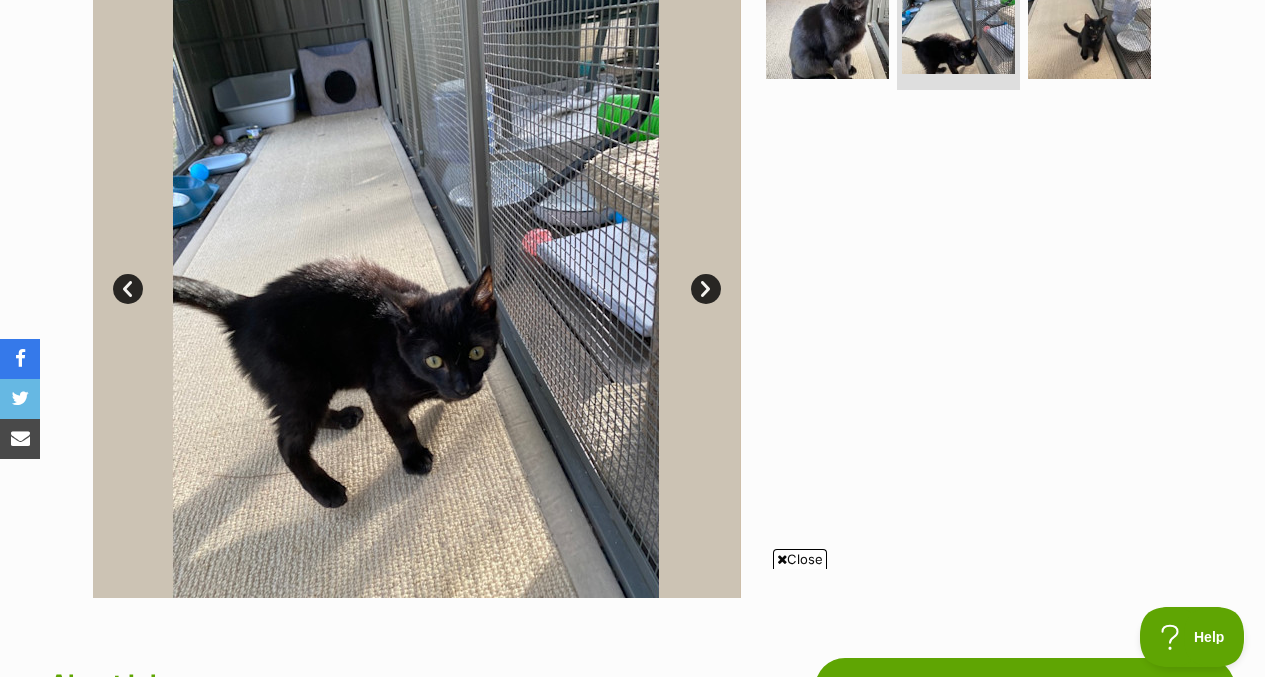 click on "Next" at bounding box center [706, 289] 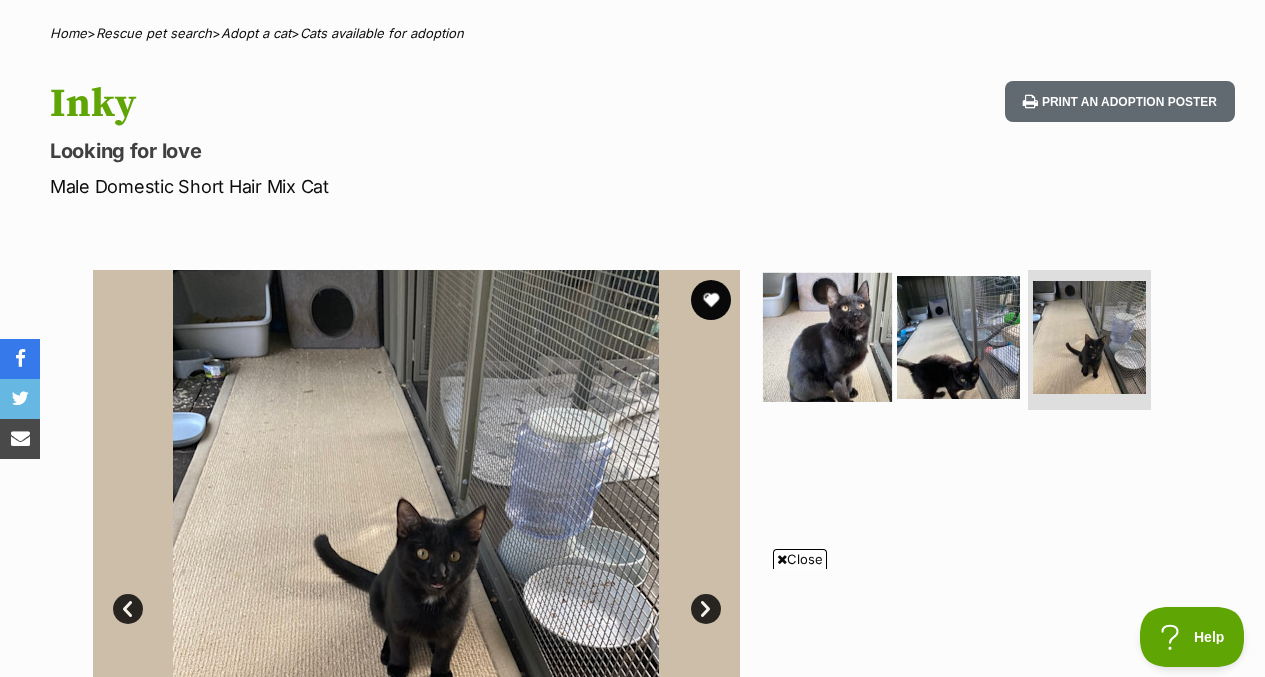 scroll, scrollTop: 0, scrollLeft: 0, axis: both 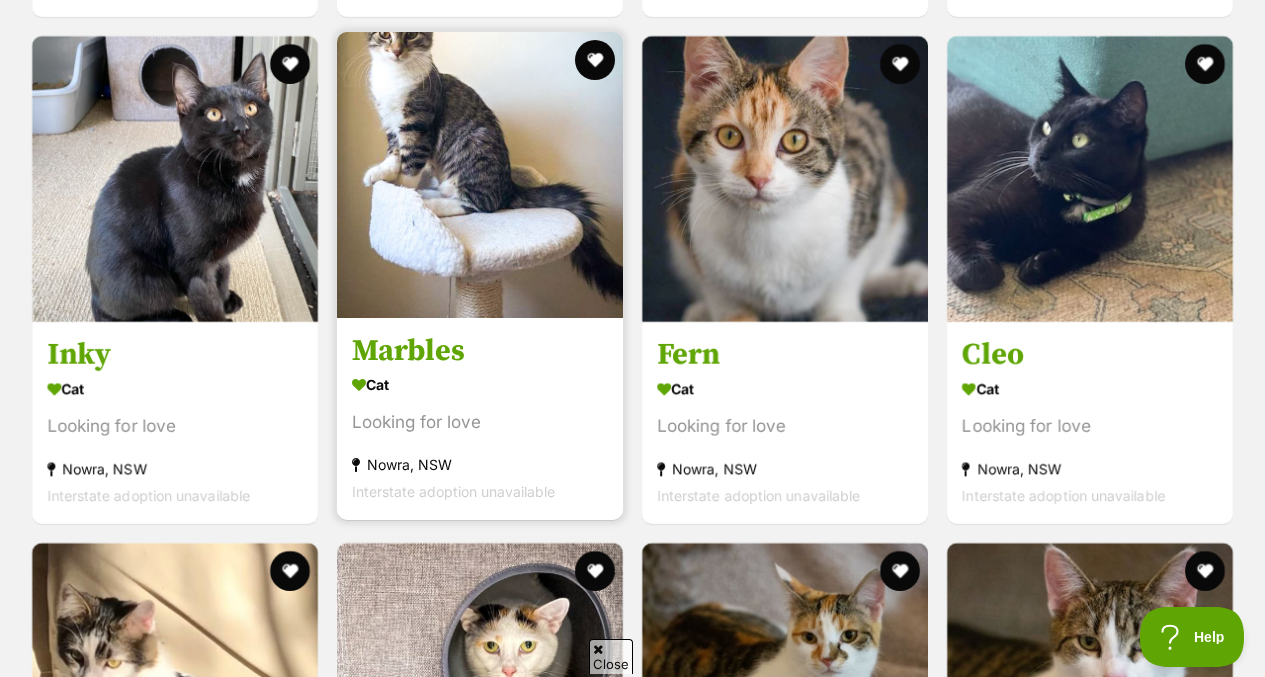 click at bounding box center [480, 175] 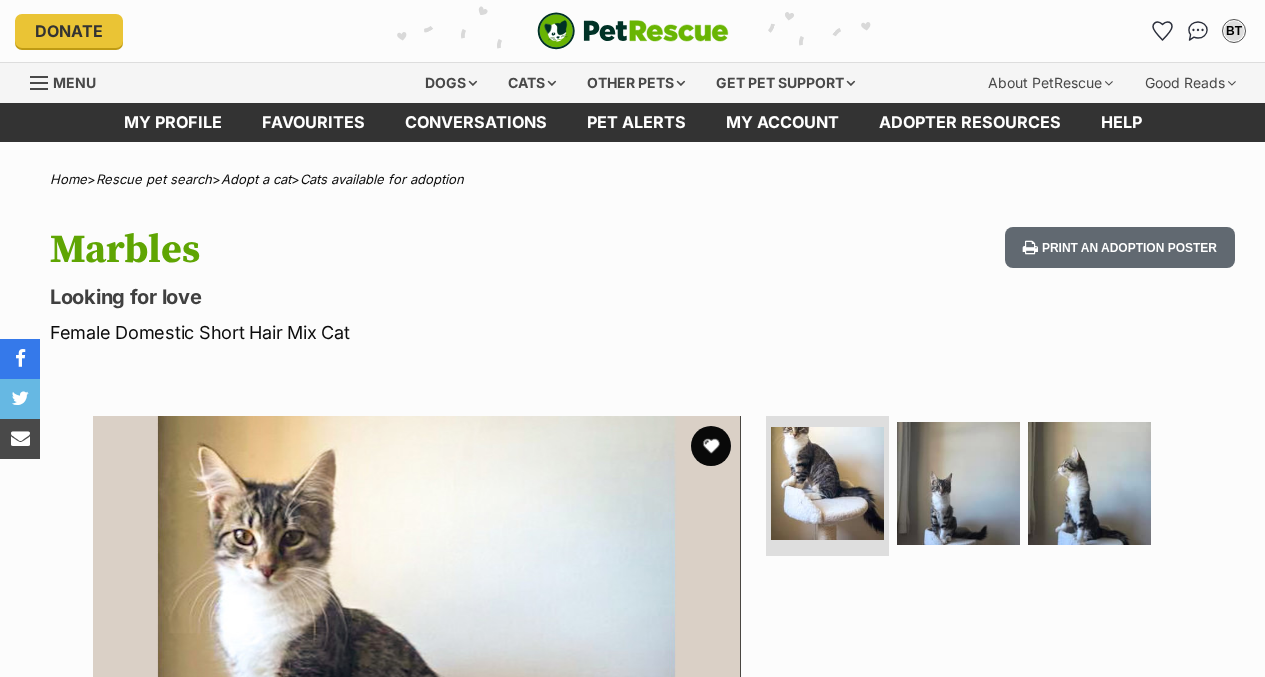 scroll, scrollTop: 0, scrollLeft: 0, axis: both 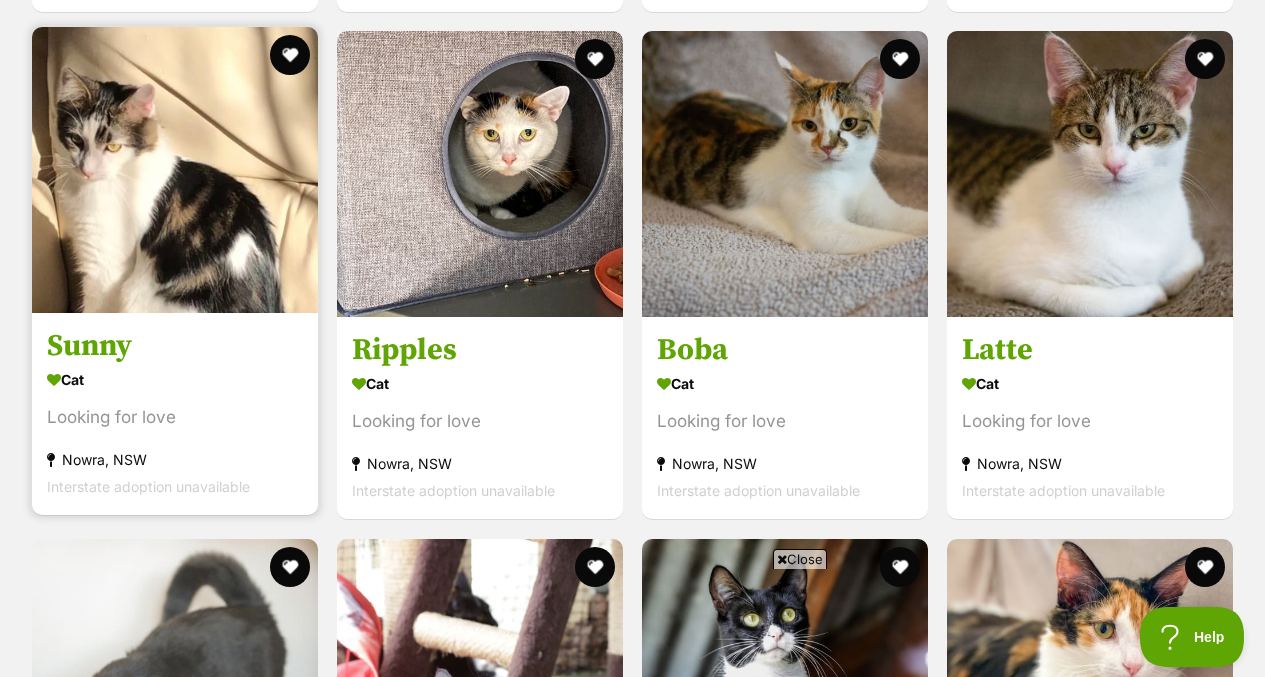 click at bounding box center (175, 170) 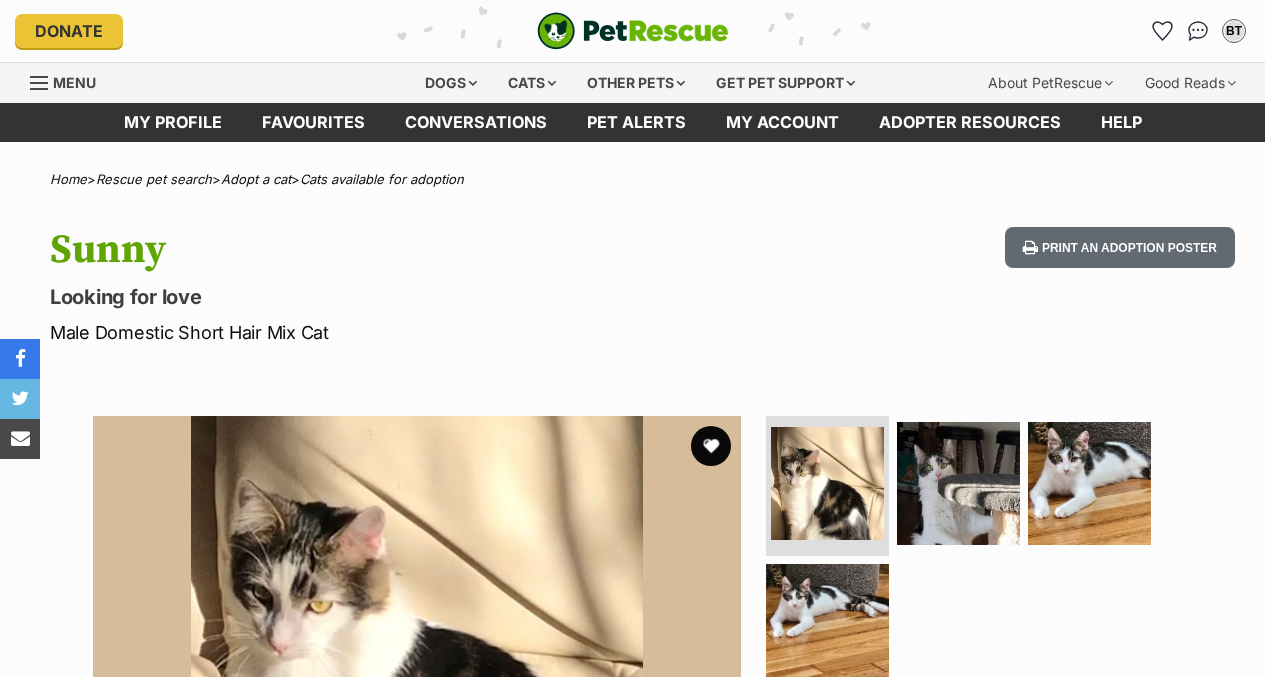 scroll, scrollTop: 0, scrollLeft: 0, axis: both 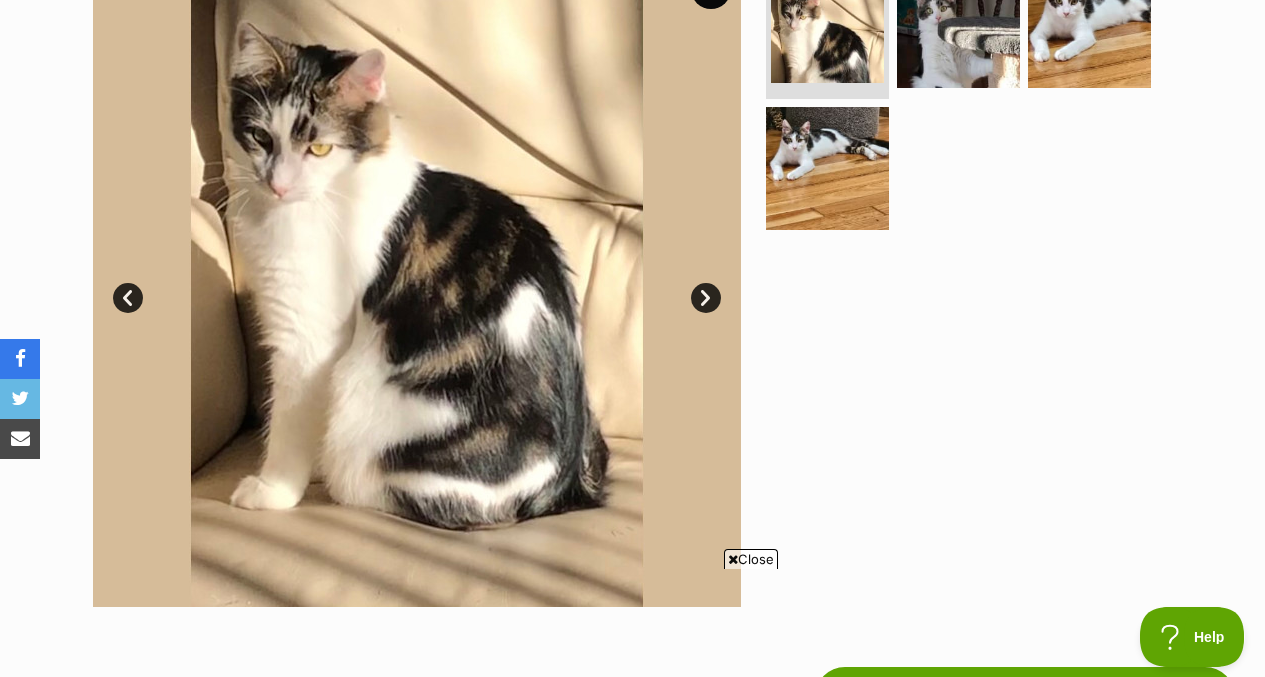 click on "Next" at bounding box center [706, 298] 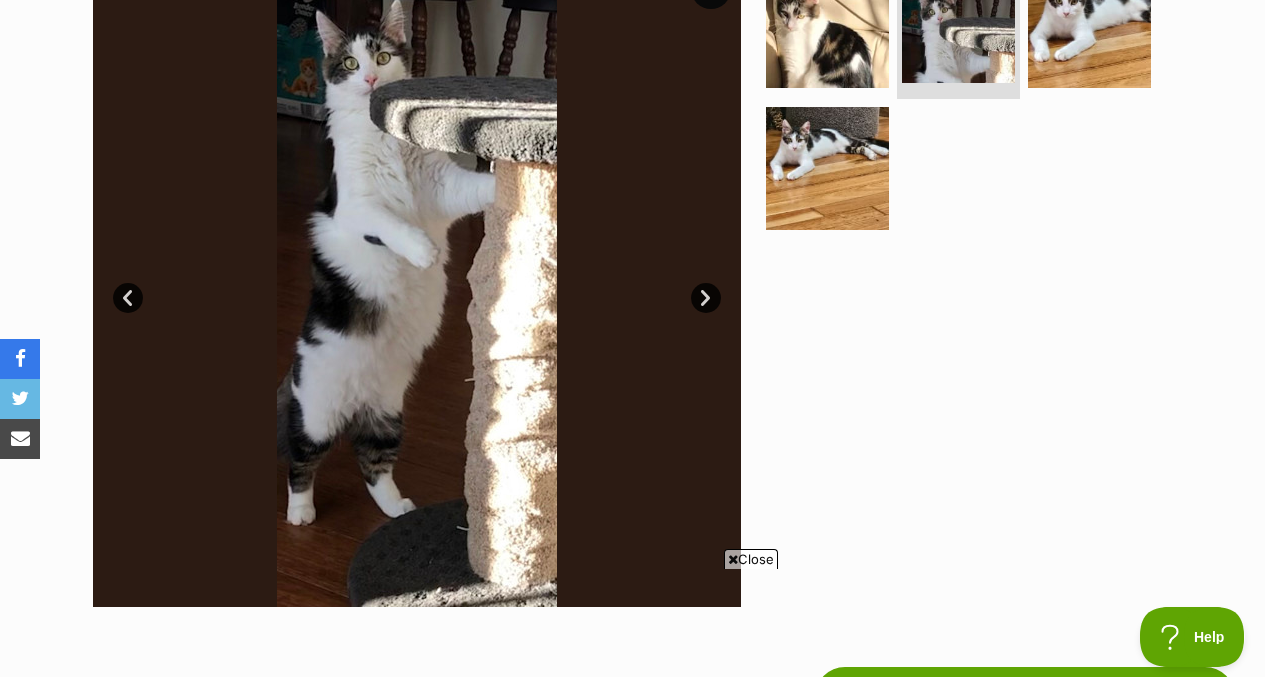 click on "Next" at bounding box center [706, 298] 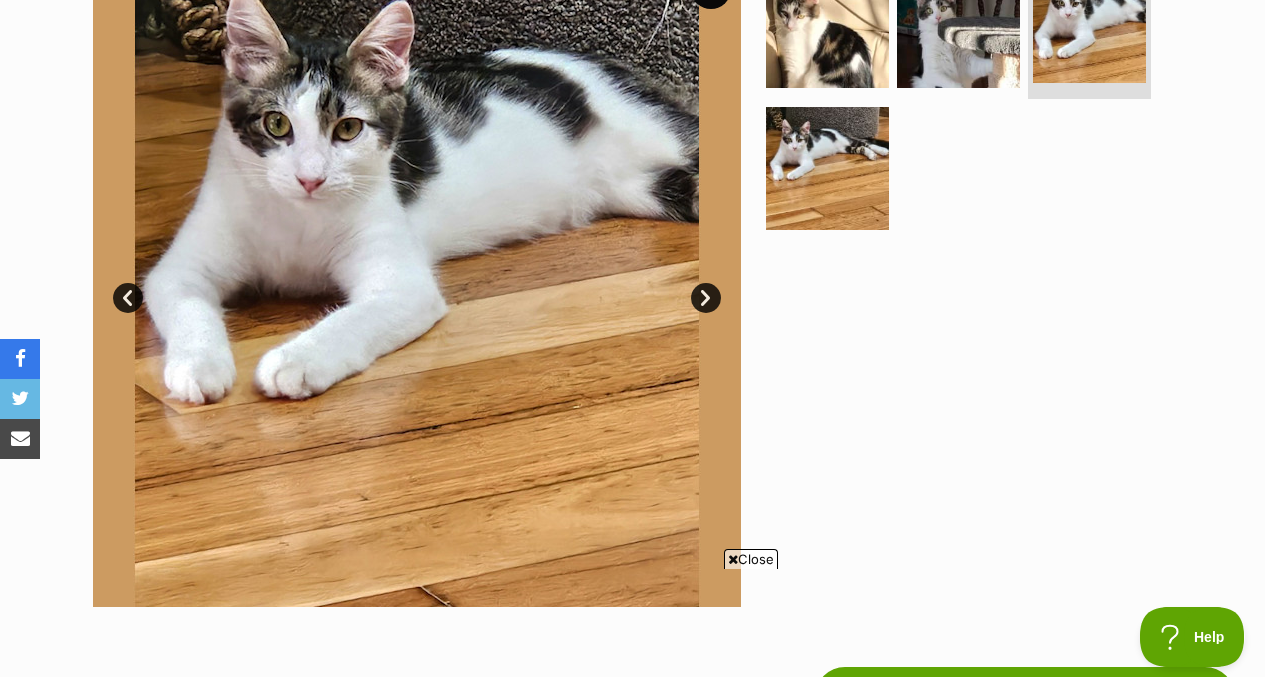 click on "Next" at bounding box center [706, 298] 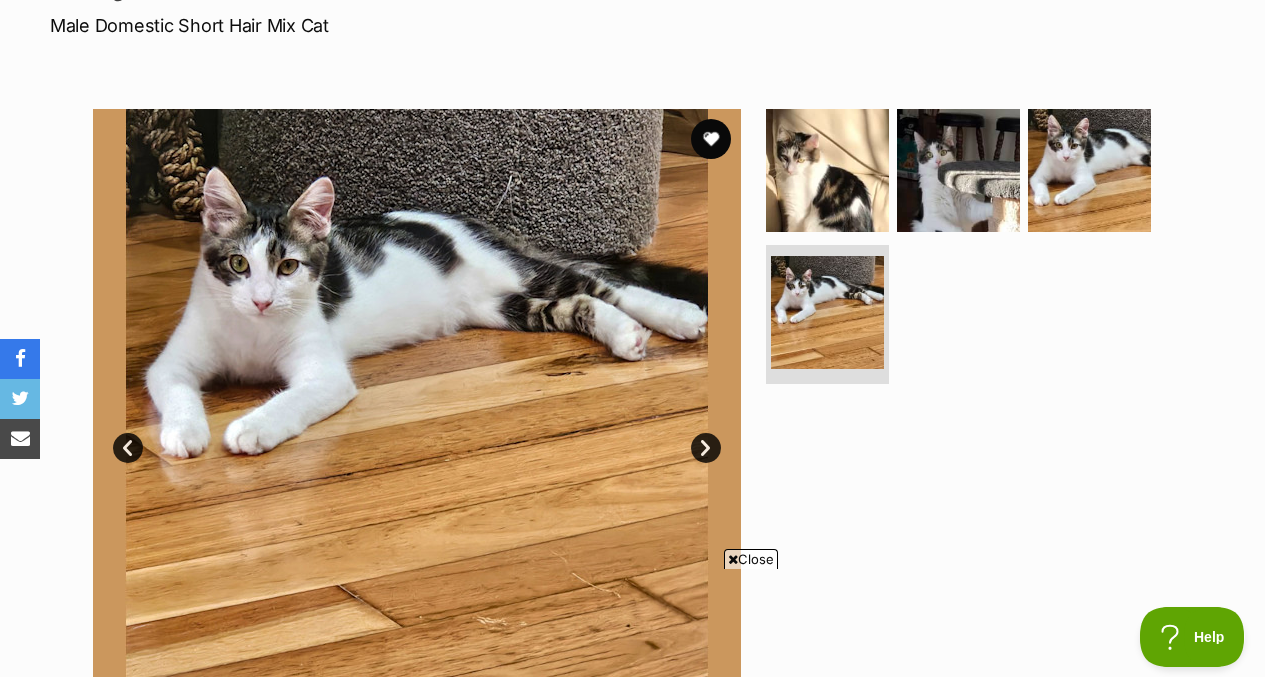 scroll, scrollTop: 300, scrollLeft: 0, axis: vertical 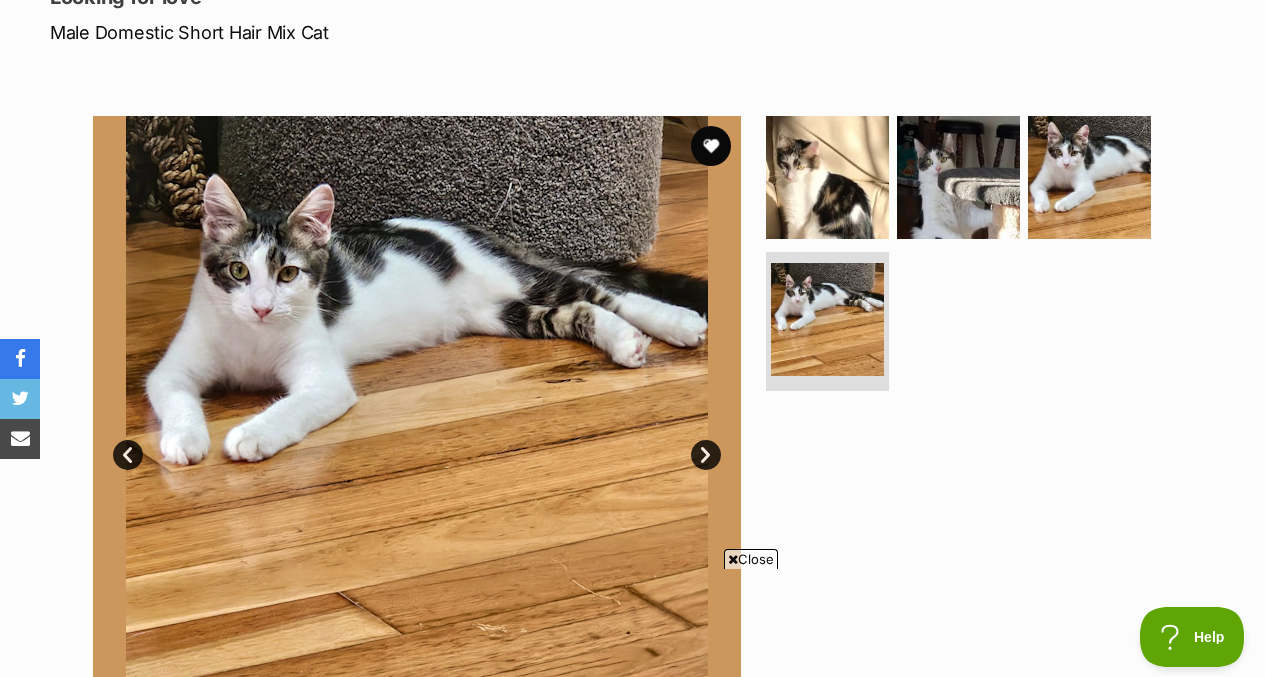 click on "Next" at bounding box center (706, 455) 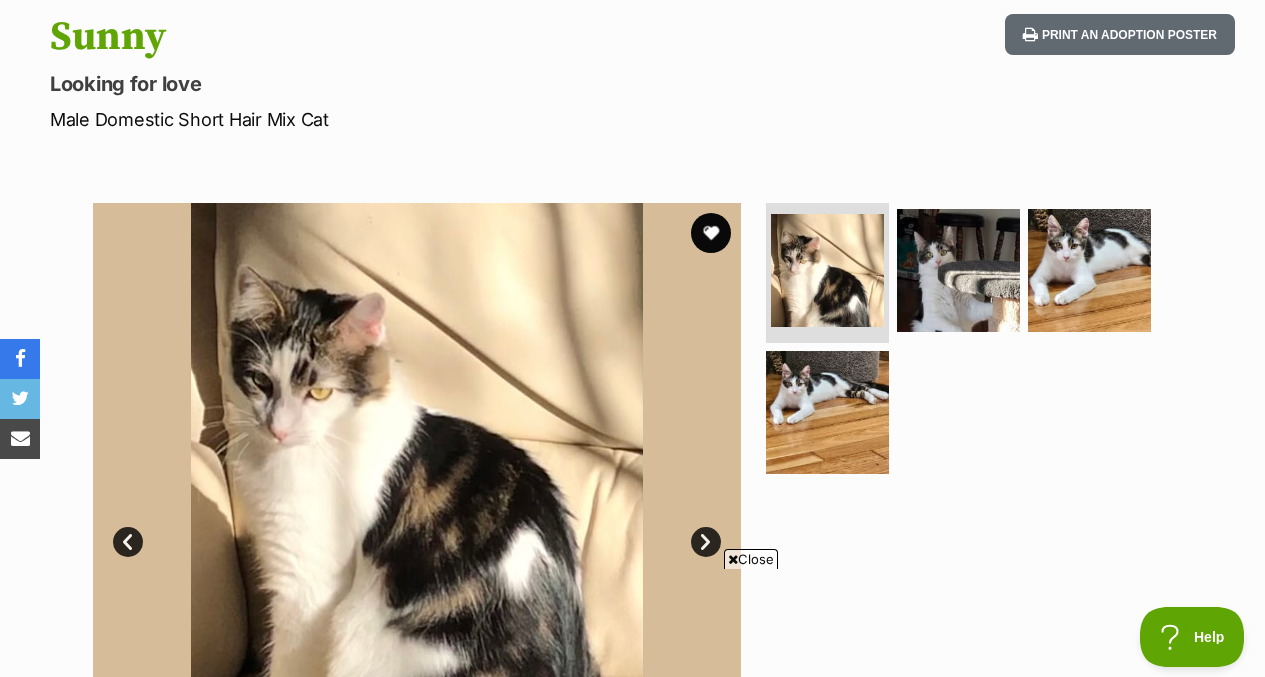 scroll, scrollTop: 209, scrollLeft: 0, axis: vertical 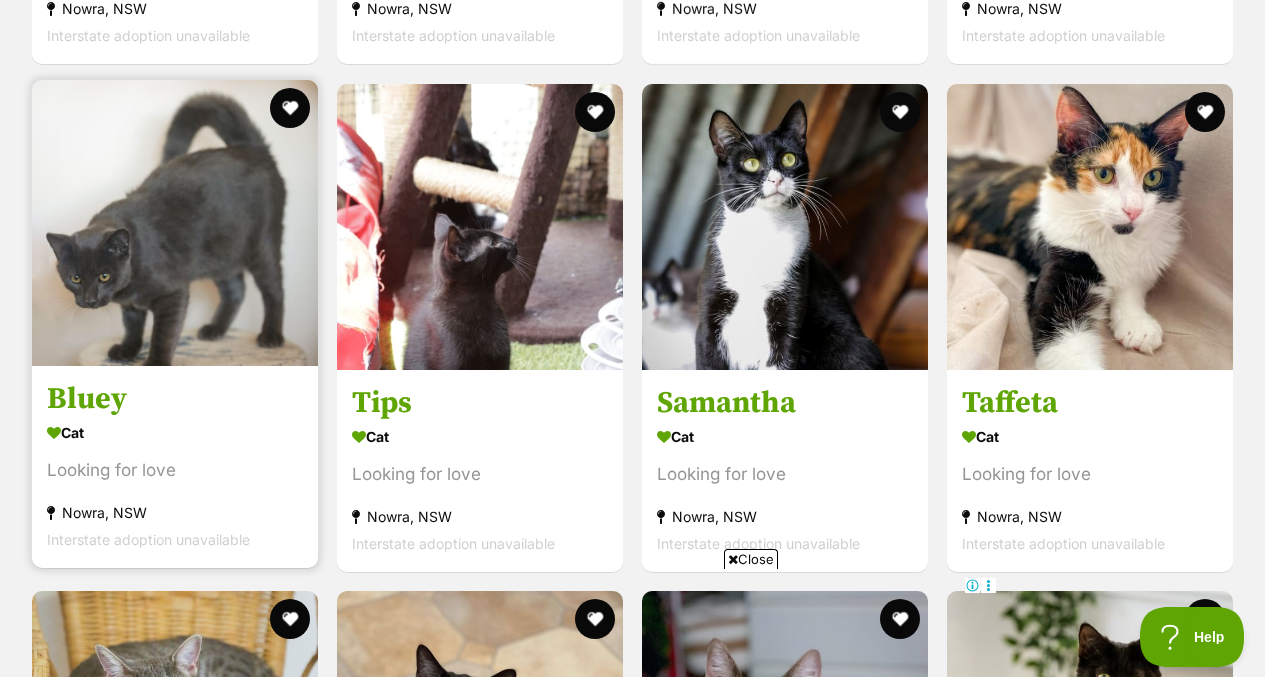 click at bounding box center (175, 223) 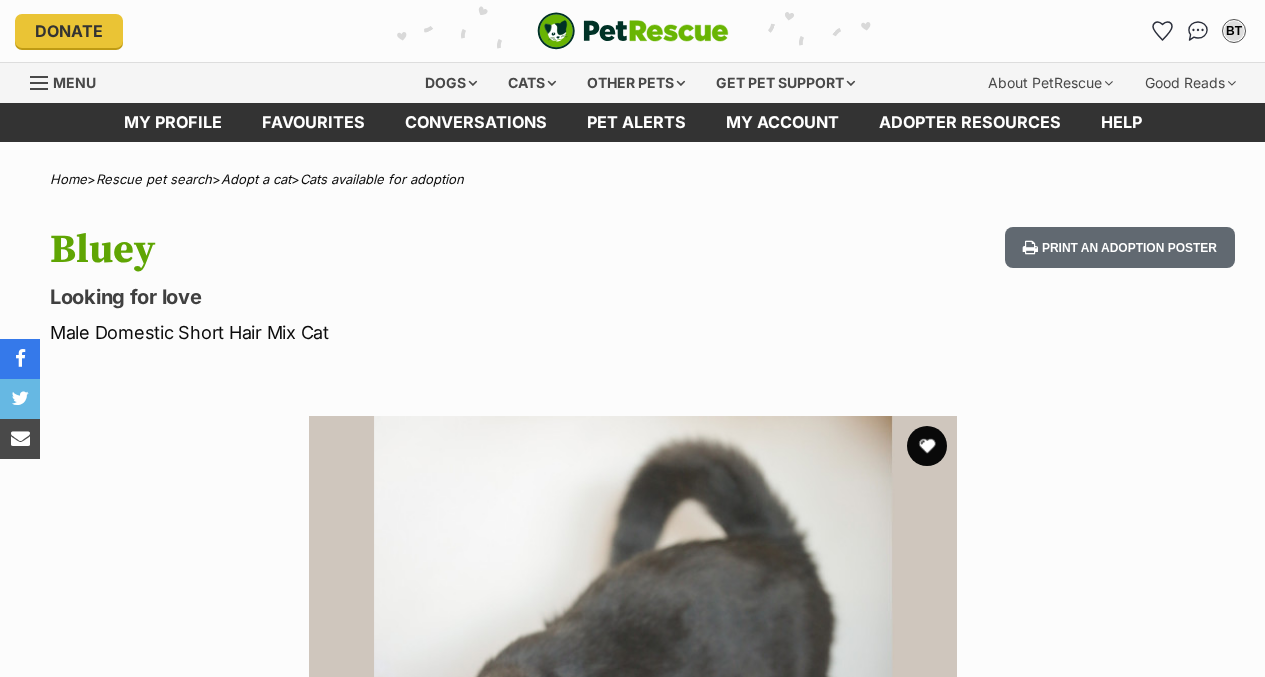scroll, scrollTop: 0, scrollLeft: 0, axis: both 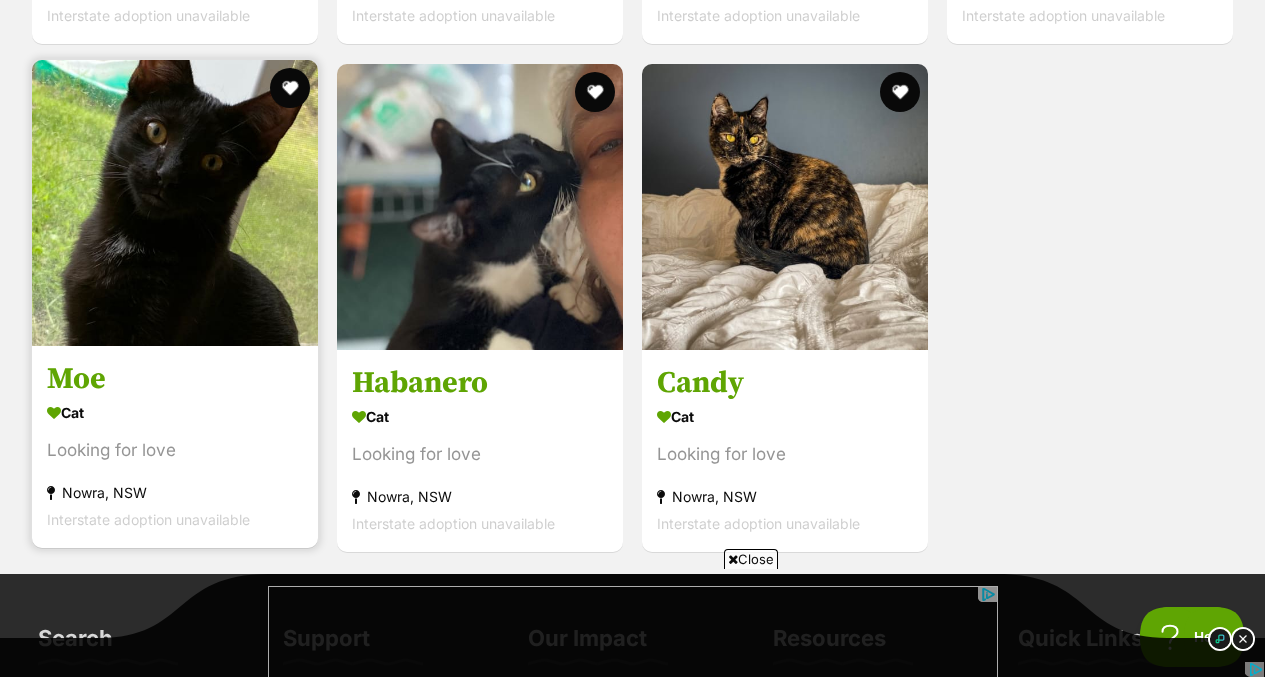 click on "Nowra, NSW" at bounding box center [175, 492] 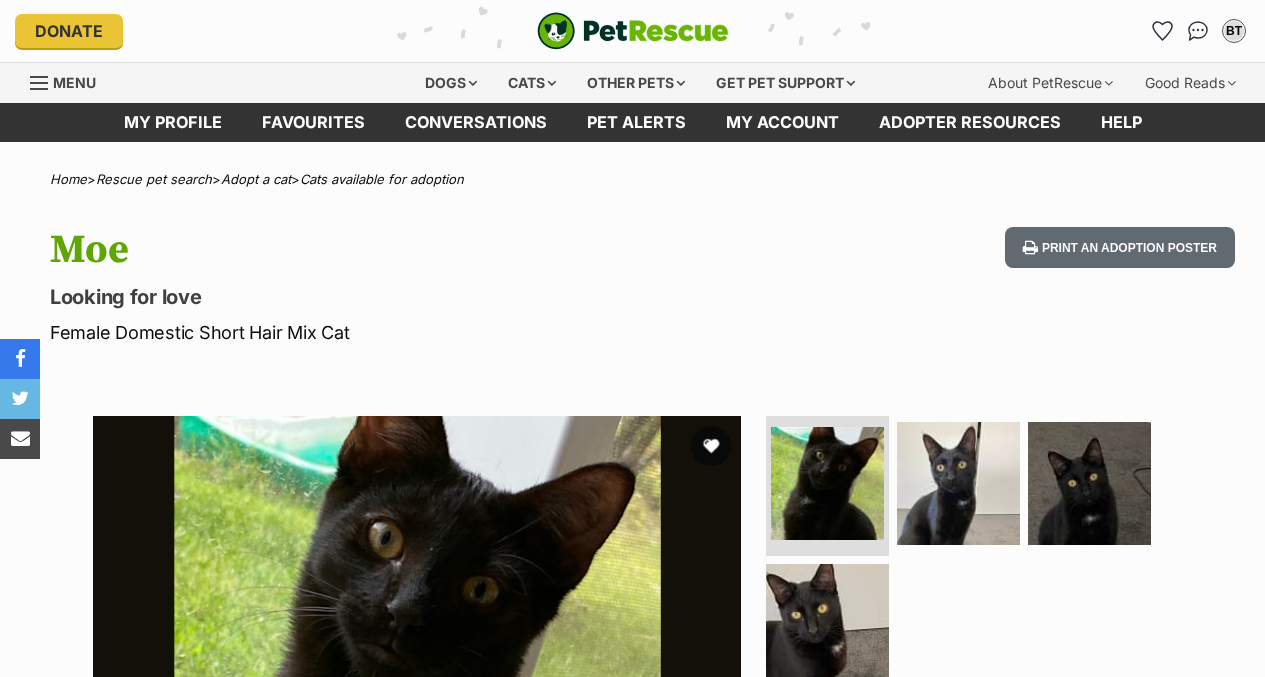 scroll, scrollTop: 0, scrollLeft: 0, axis: both 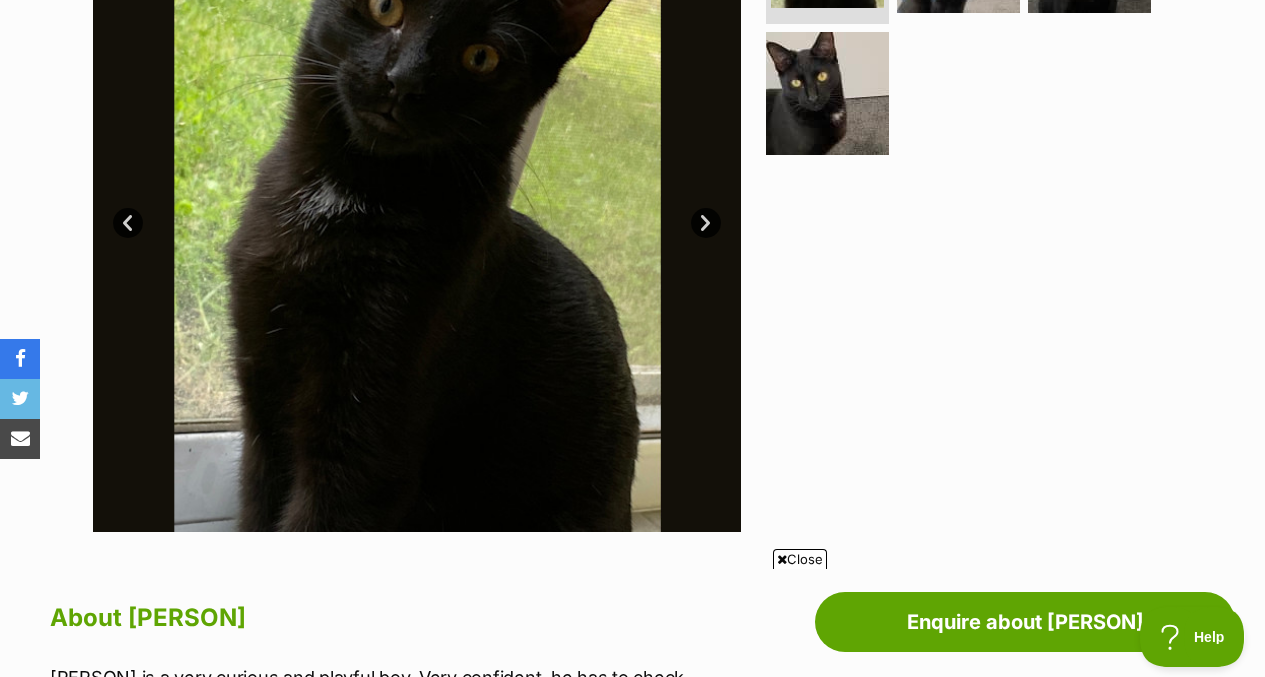 click on "Next" at bounding box center (706, 223) 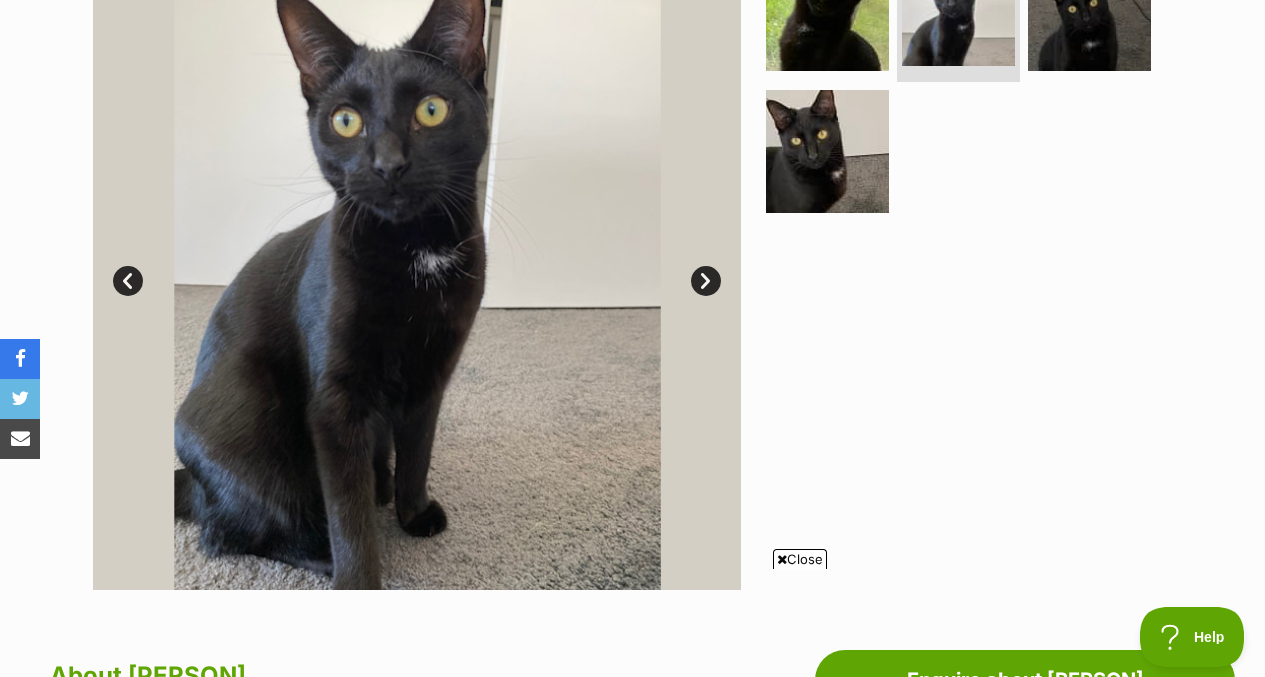 scroll, scrollTop: 471, scrollLeft: 0, axis: vertical 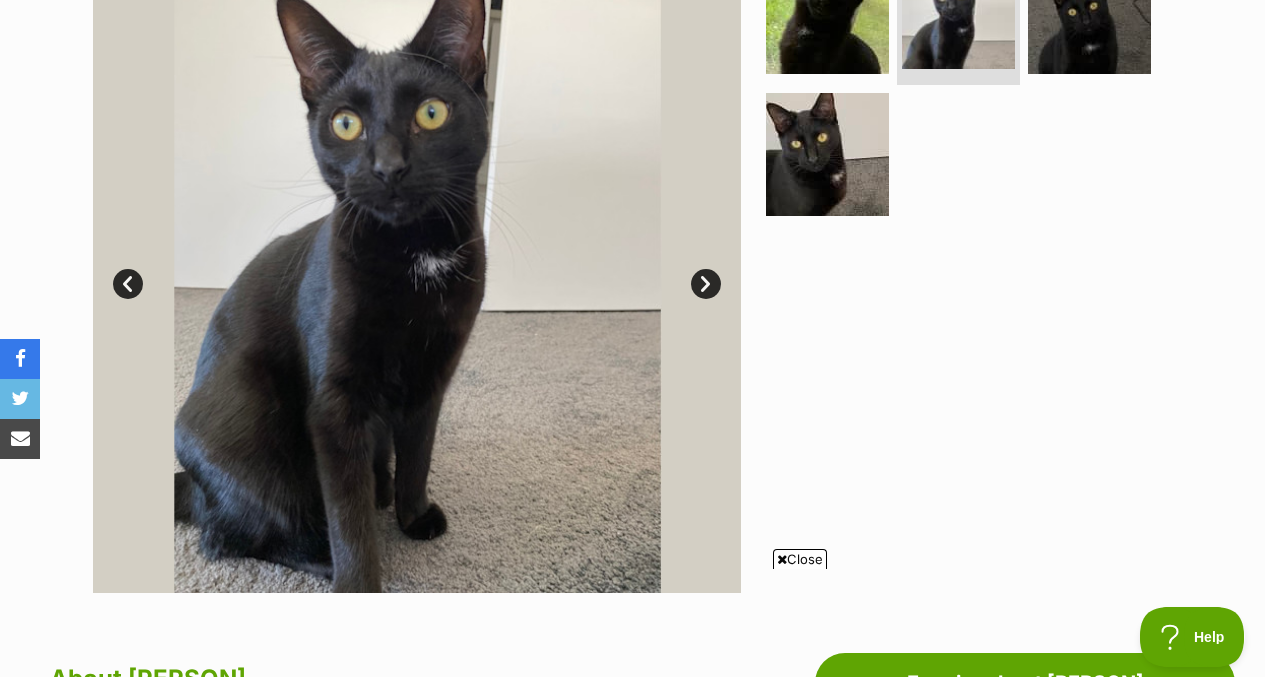 click on "Next" at bounding box center (706, 284) 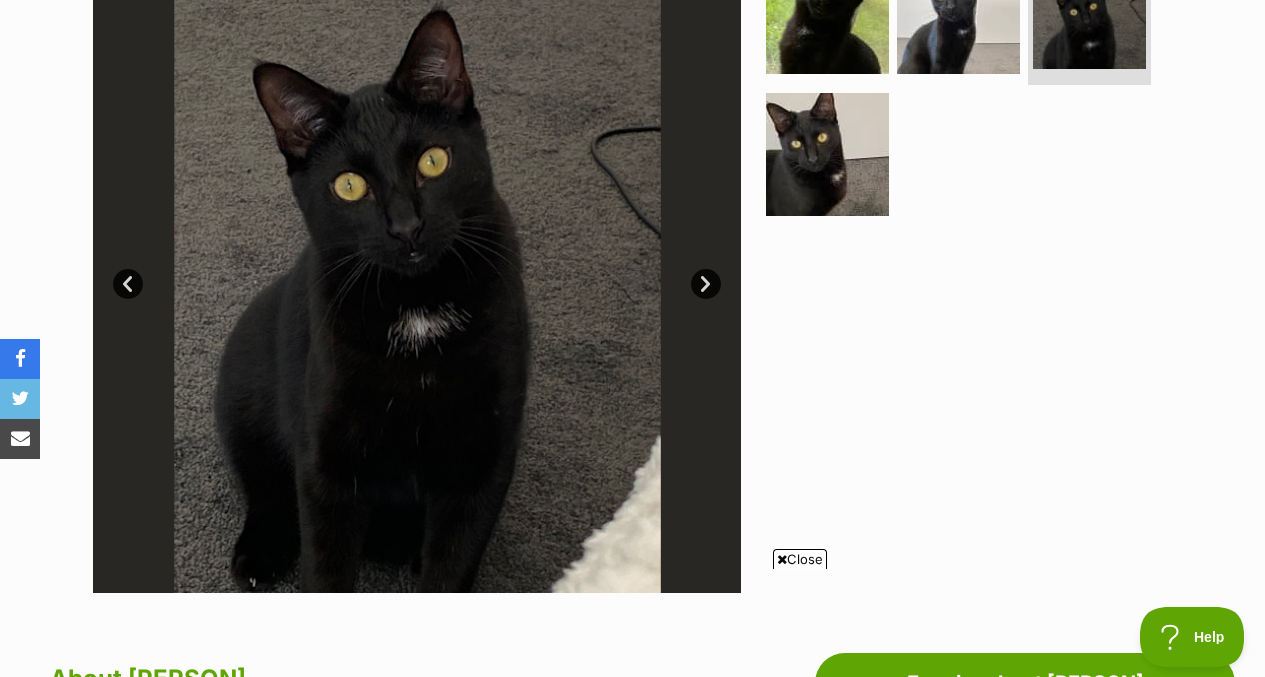 click on "Next" at bounding box center (706, 284) 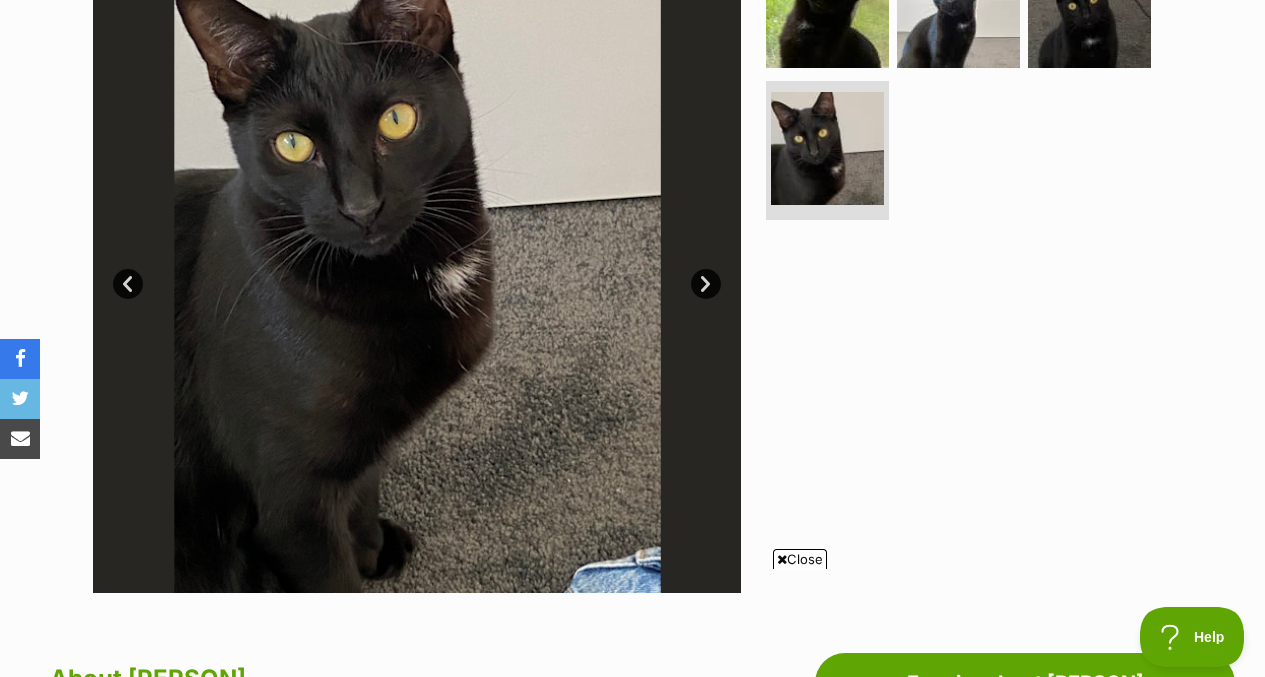 click on "Next" at bounding box center [706, 284] 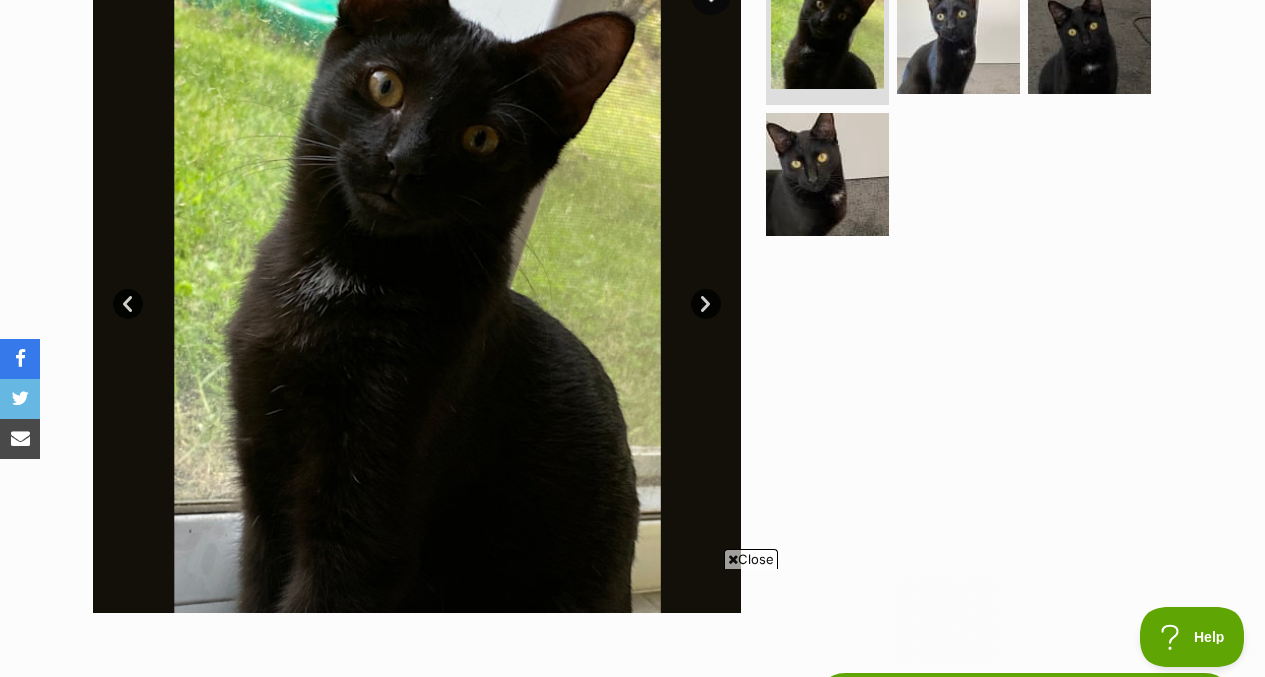 scroll, scrollTop: 0, scrollLeft: 0, axis: both 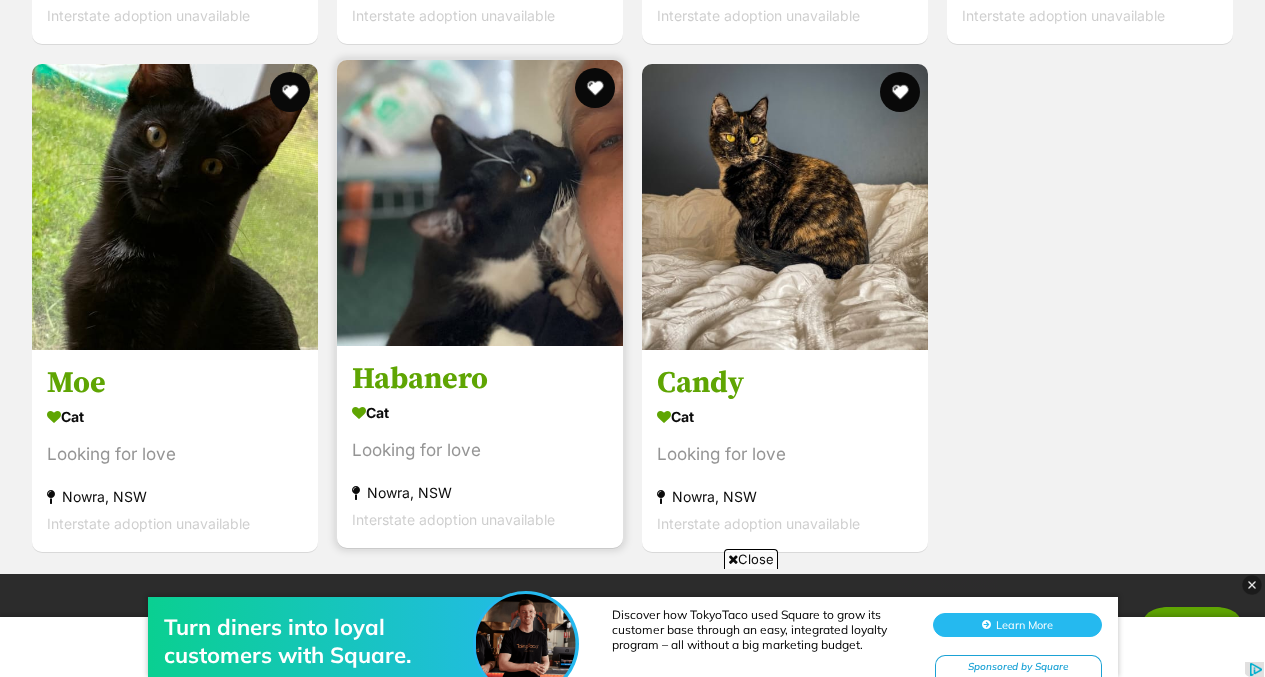click at bounding box center (480, 203) 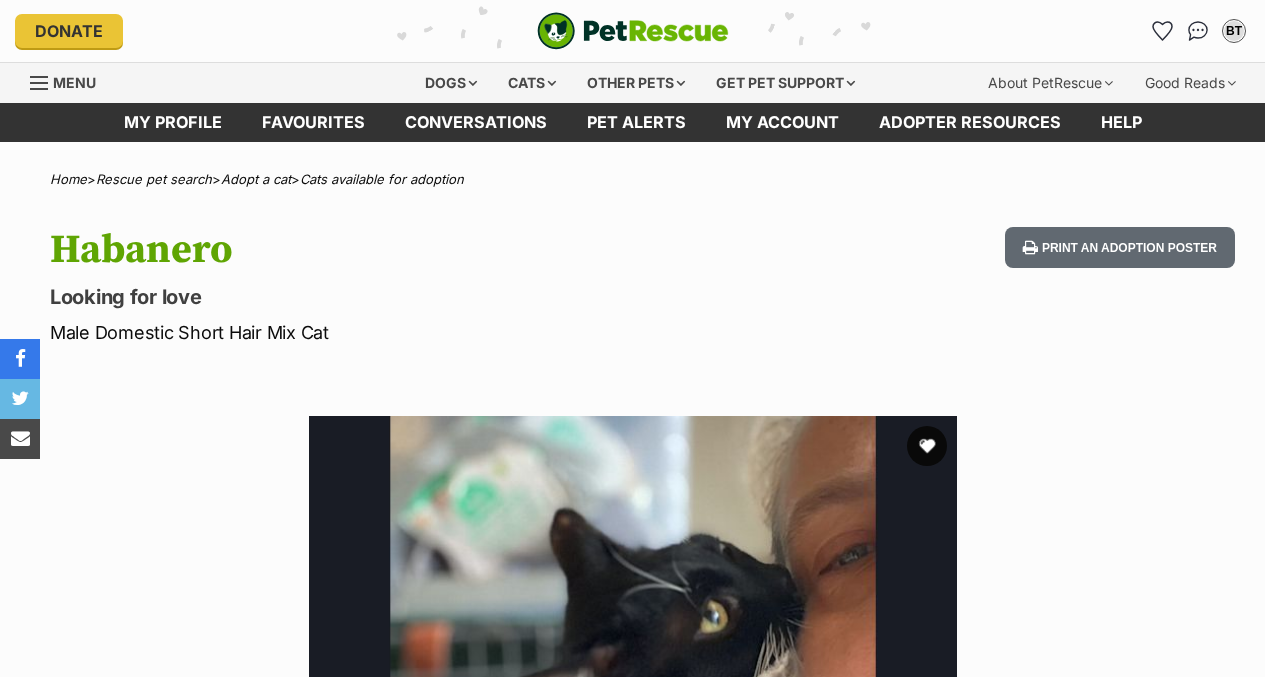 scroll, scrollTop: 0, scrollLeft: 0, axis: both 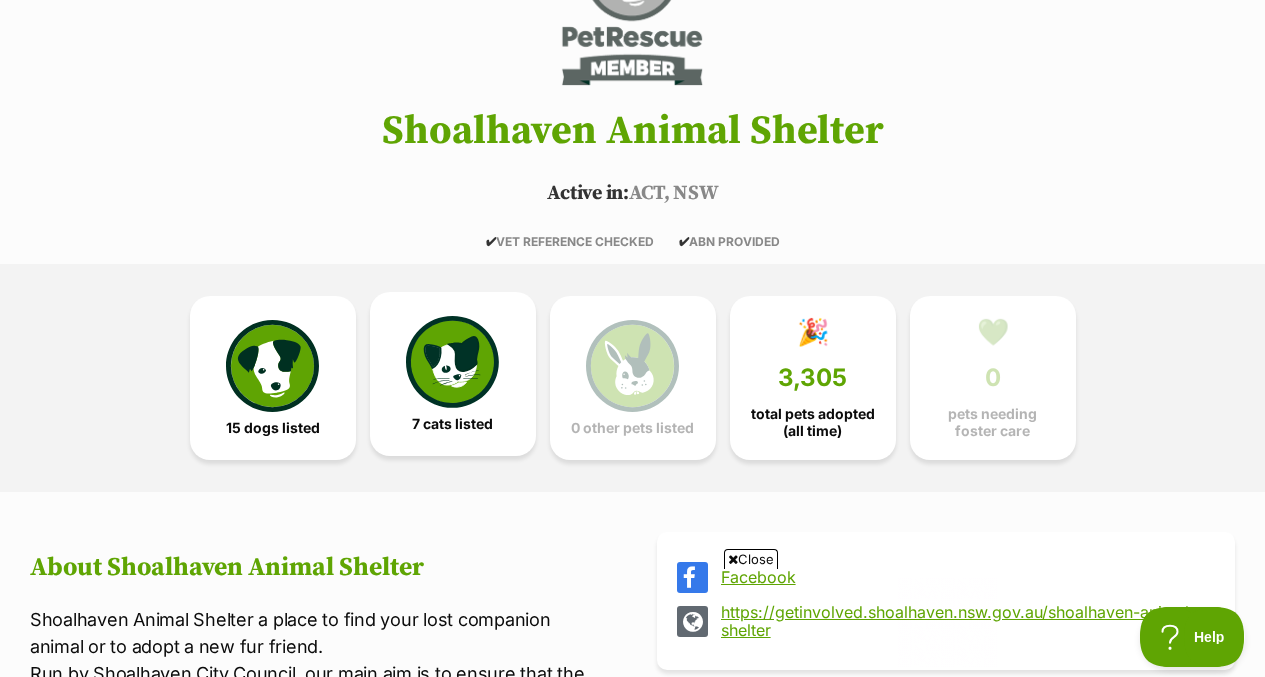 click at bounding box center (452, 362) 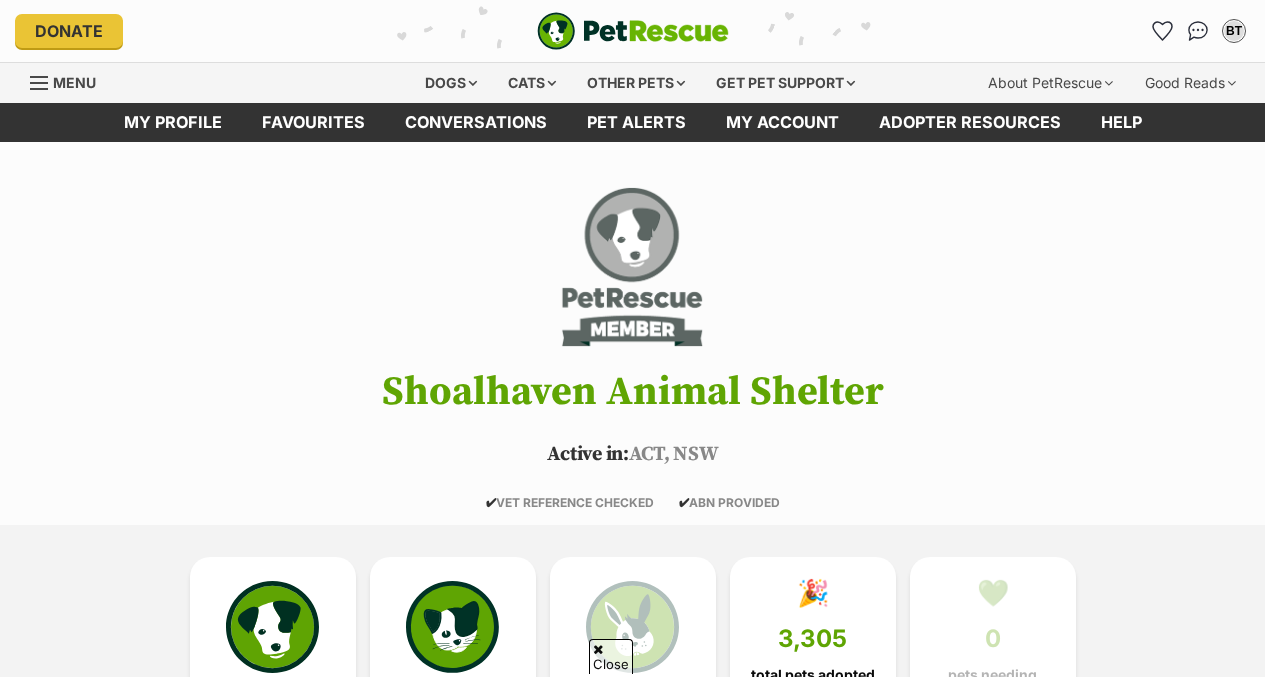 scroll, scrollTop: 948, scrollLeft: 0, axis: vertical 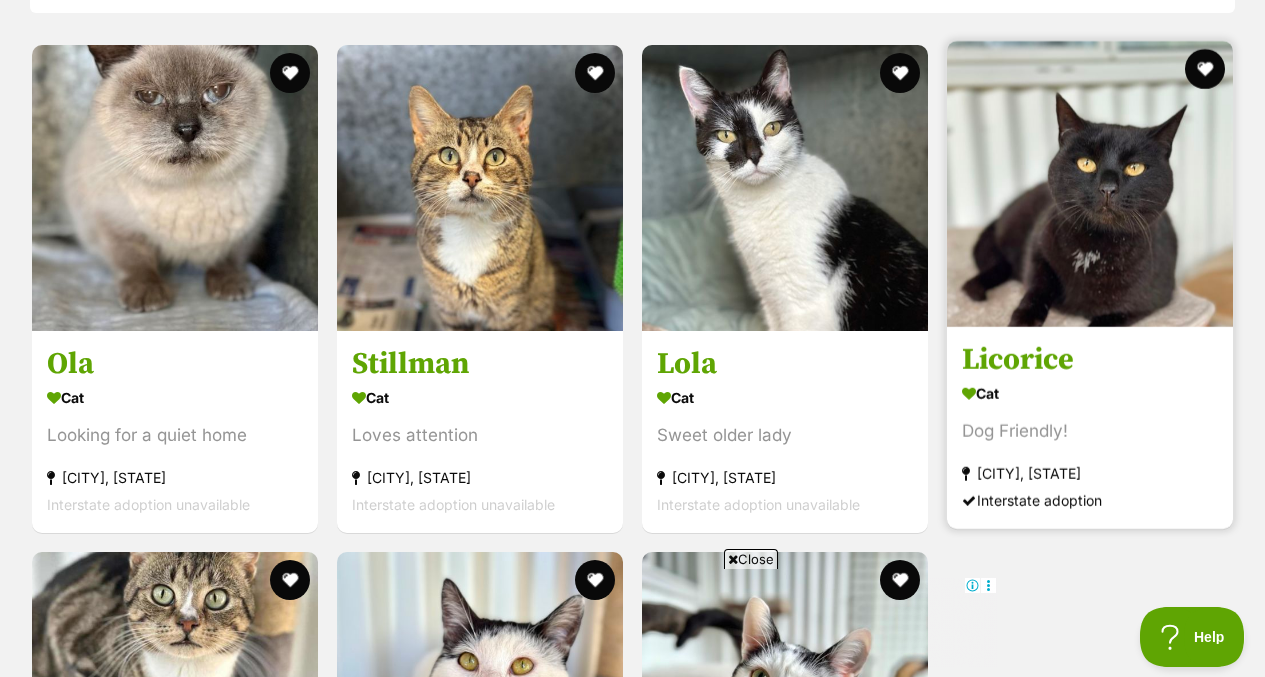 click on "Licorice
Cat
Dog Friendly!
Nowra Hill, NSW
Interstate adoption" at bounding box center (1090, 427) 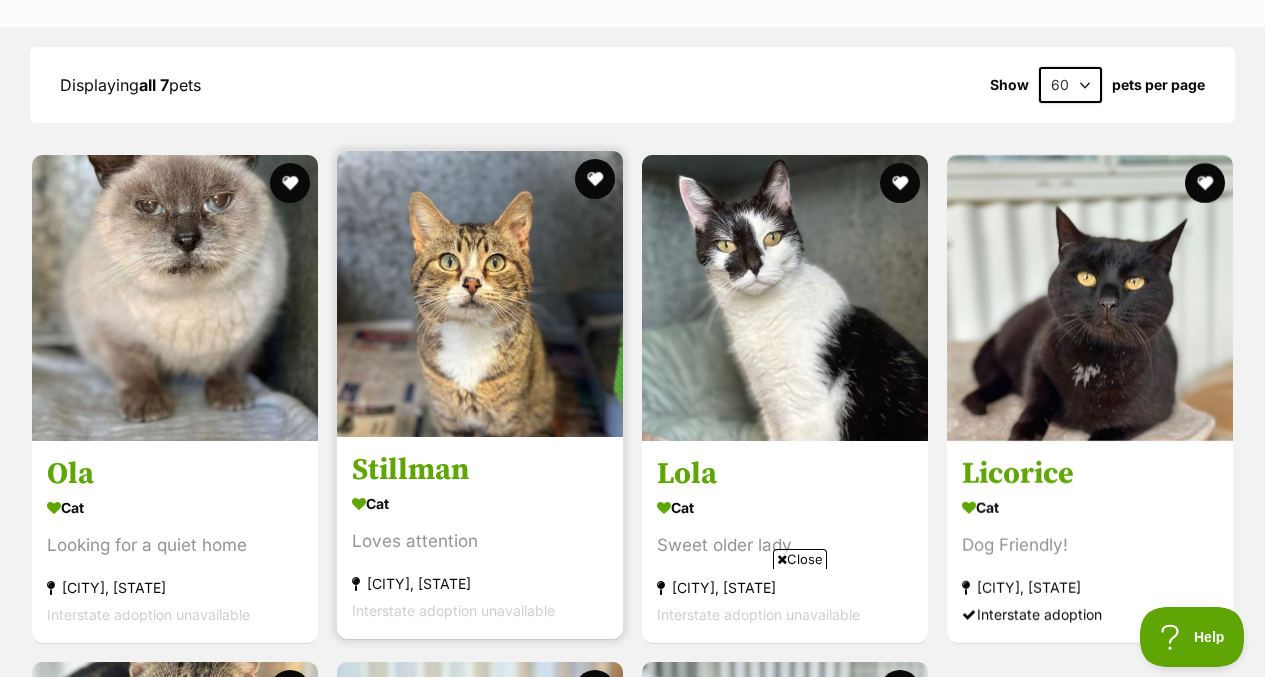 scroll, scrollTop: 2086, scrollLeft: 0, axis: vertical 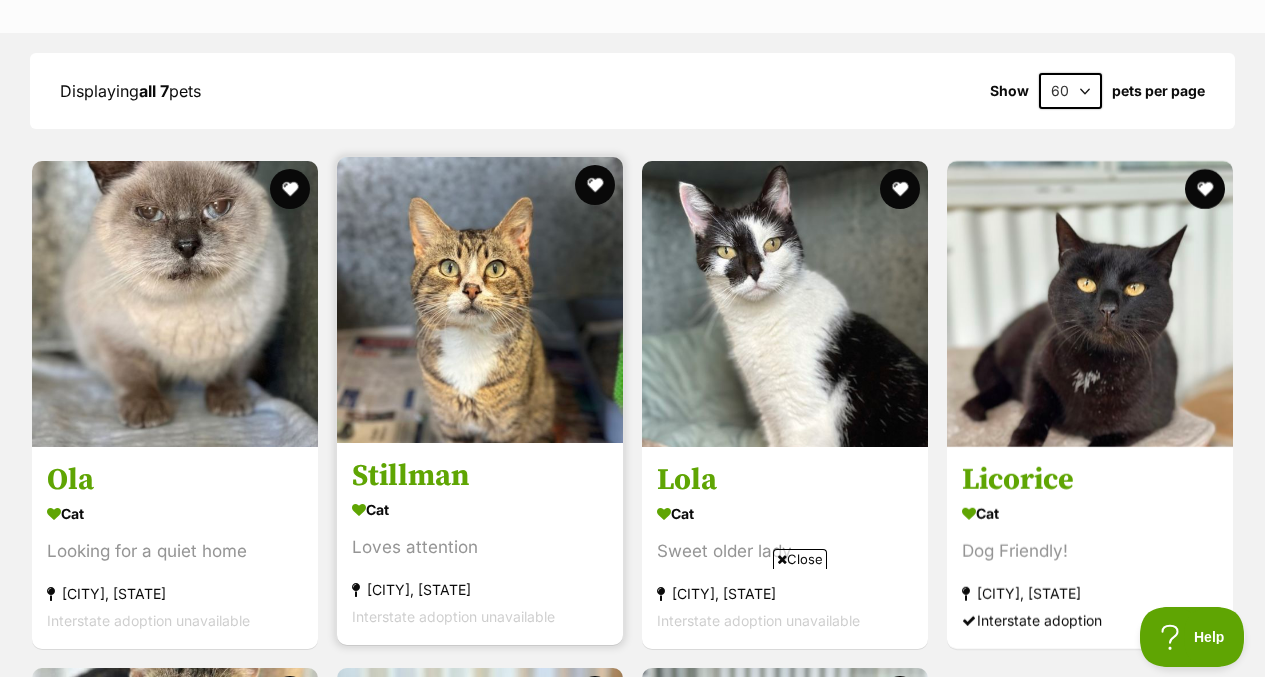 click at bounding box center [480, 300] 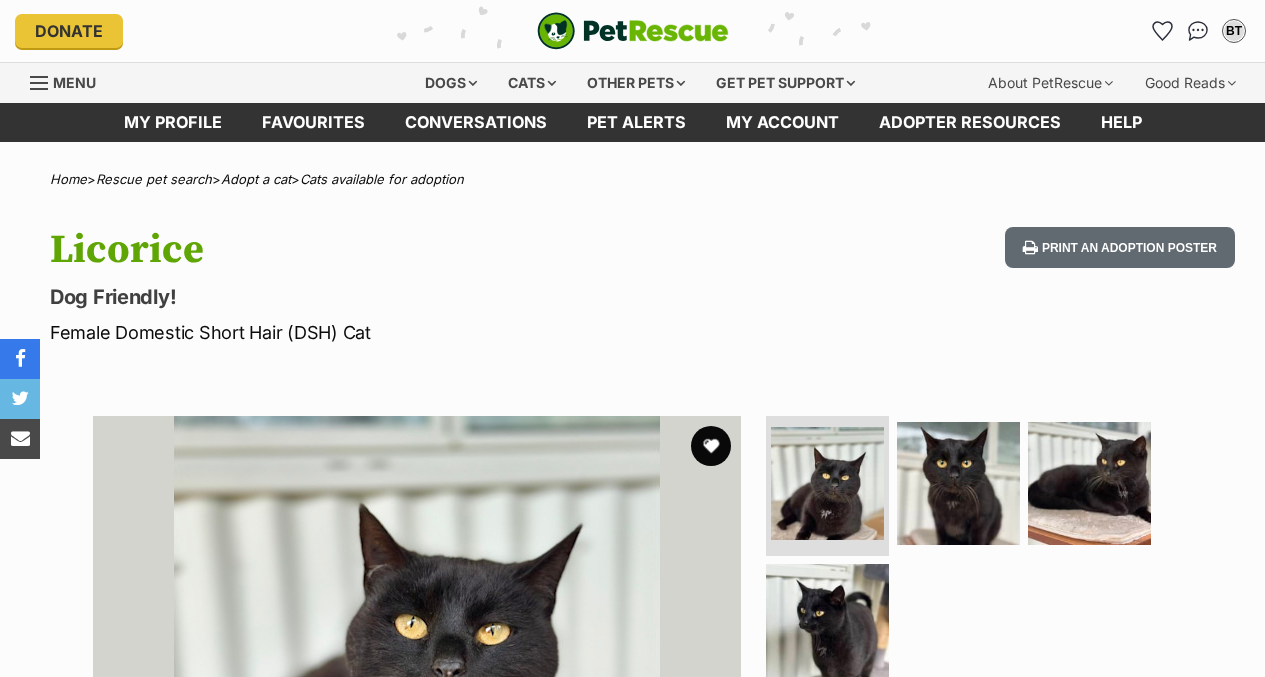 scroll, scrollTop: 0, scrollLeft: 0, axis: both 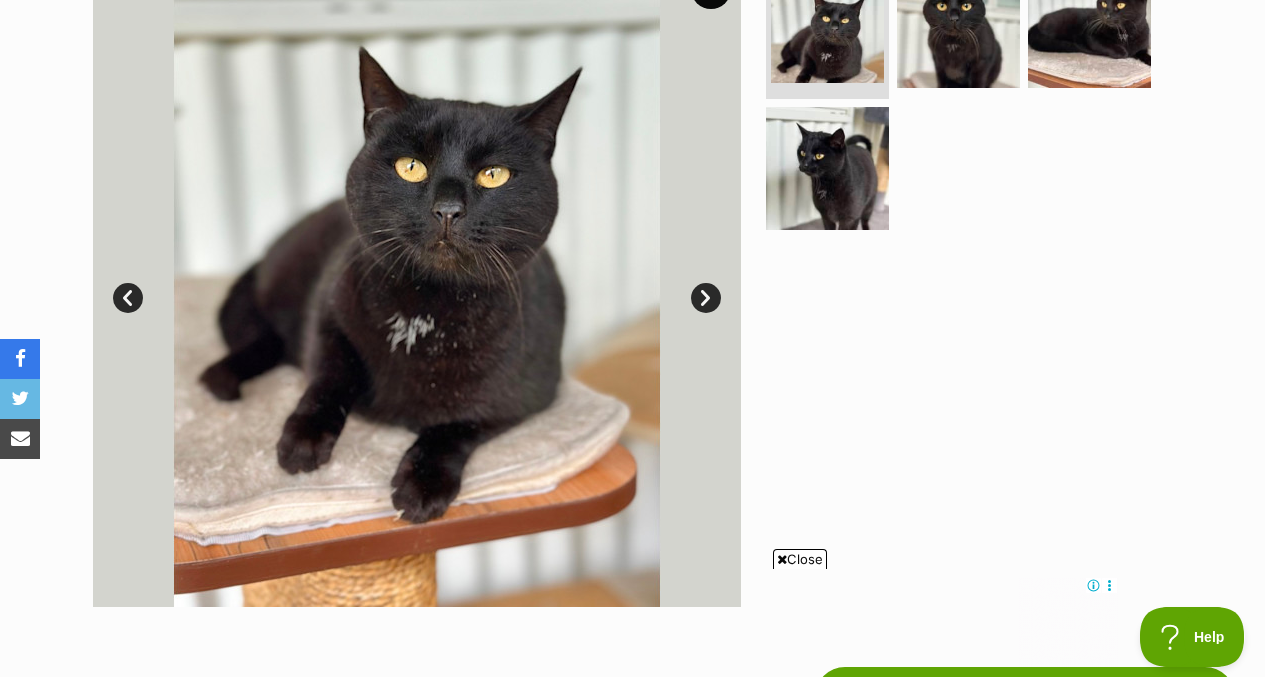click on "Next" at bounding box center [706, 298] 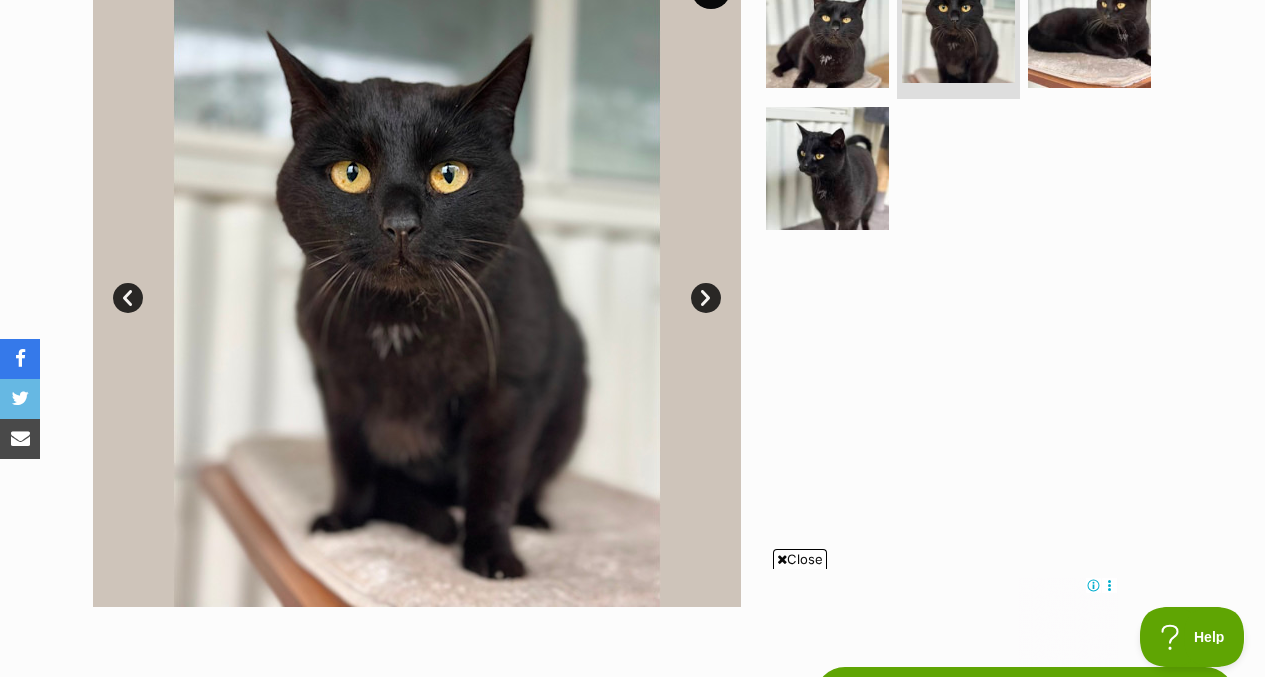 click on "Next" at bounding box center [706, 298] 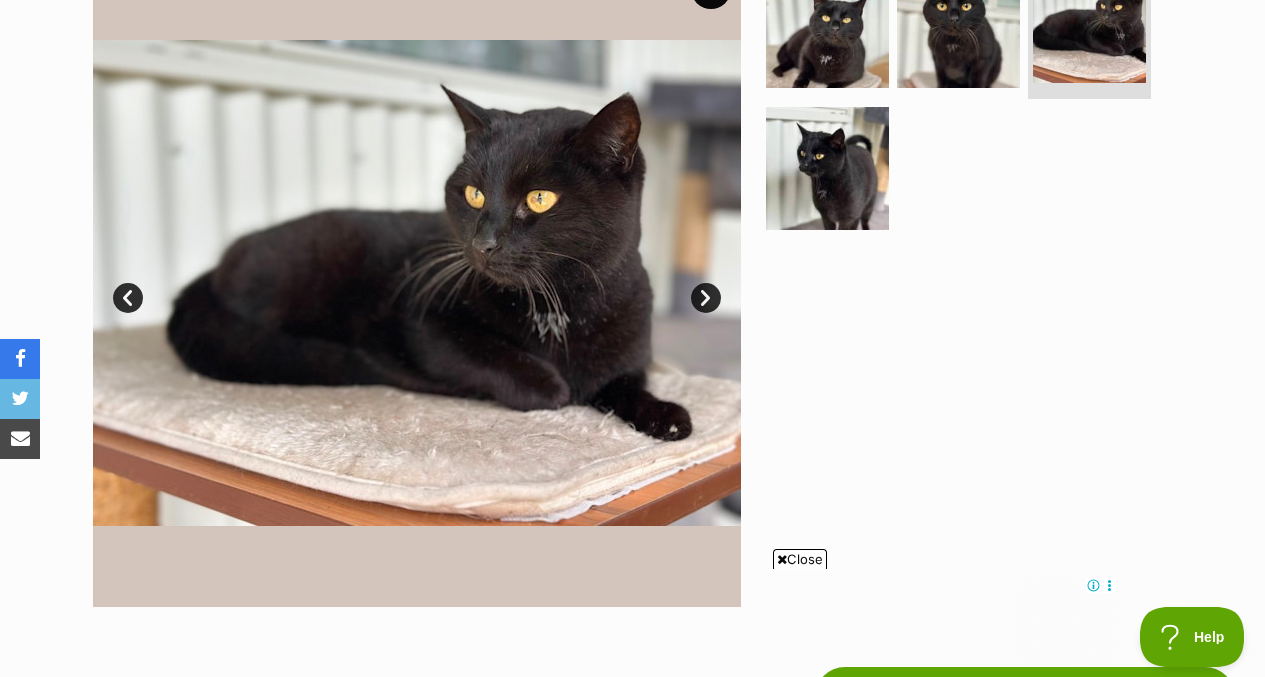click on "Next" at bounding box center (706, 298) 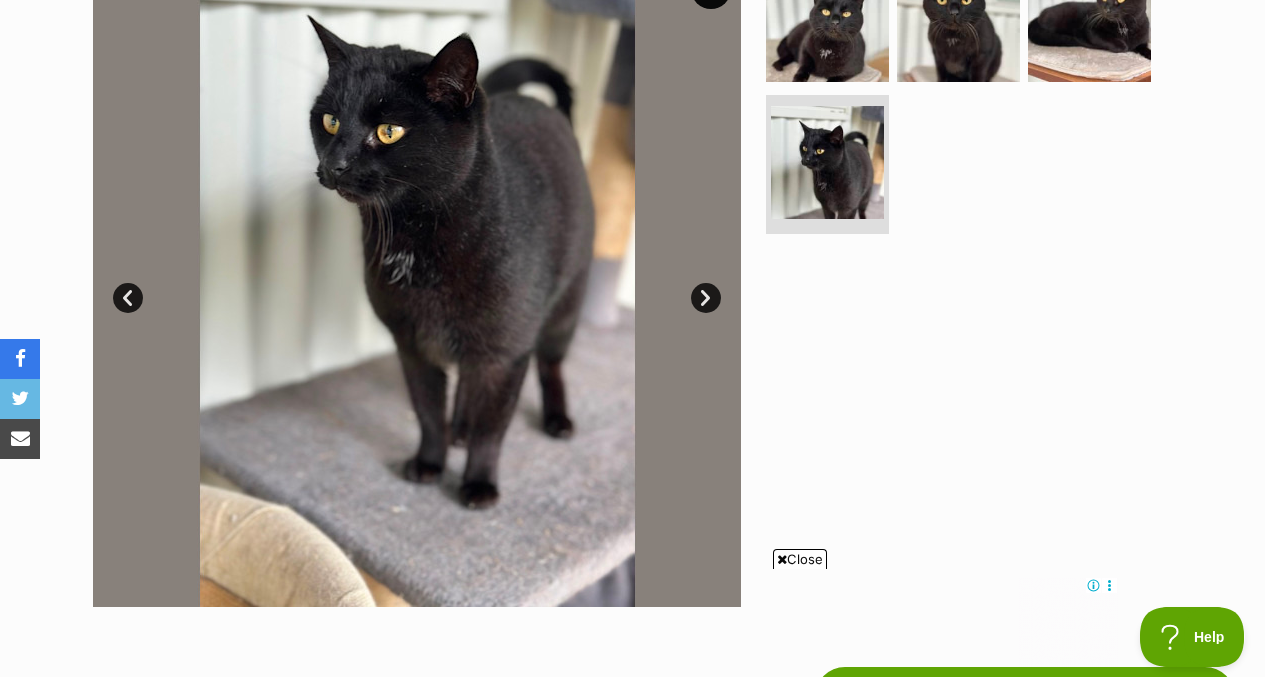 click on "Next" at bounding box center [706, 298] 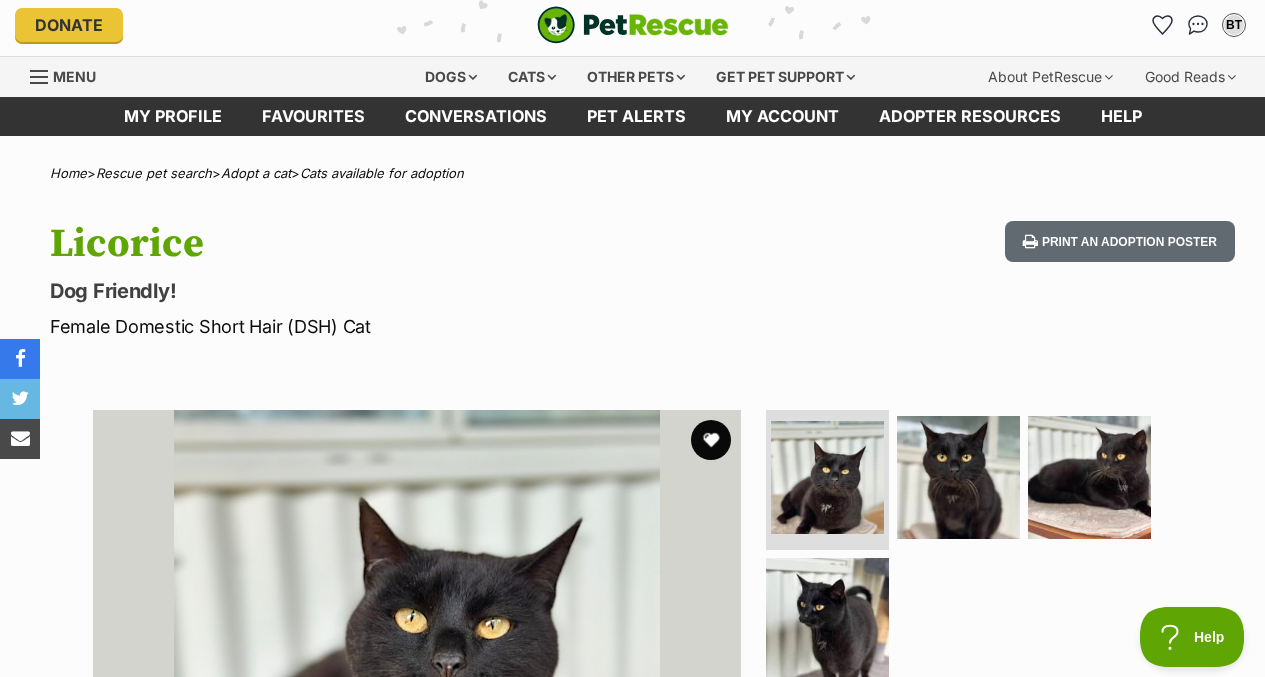 scroll, scrollTop: 0, scrollLeft: 0, axis: both 